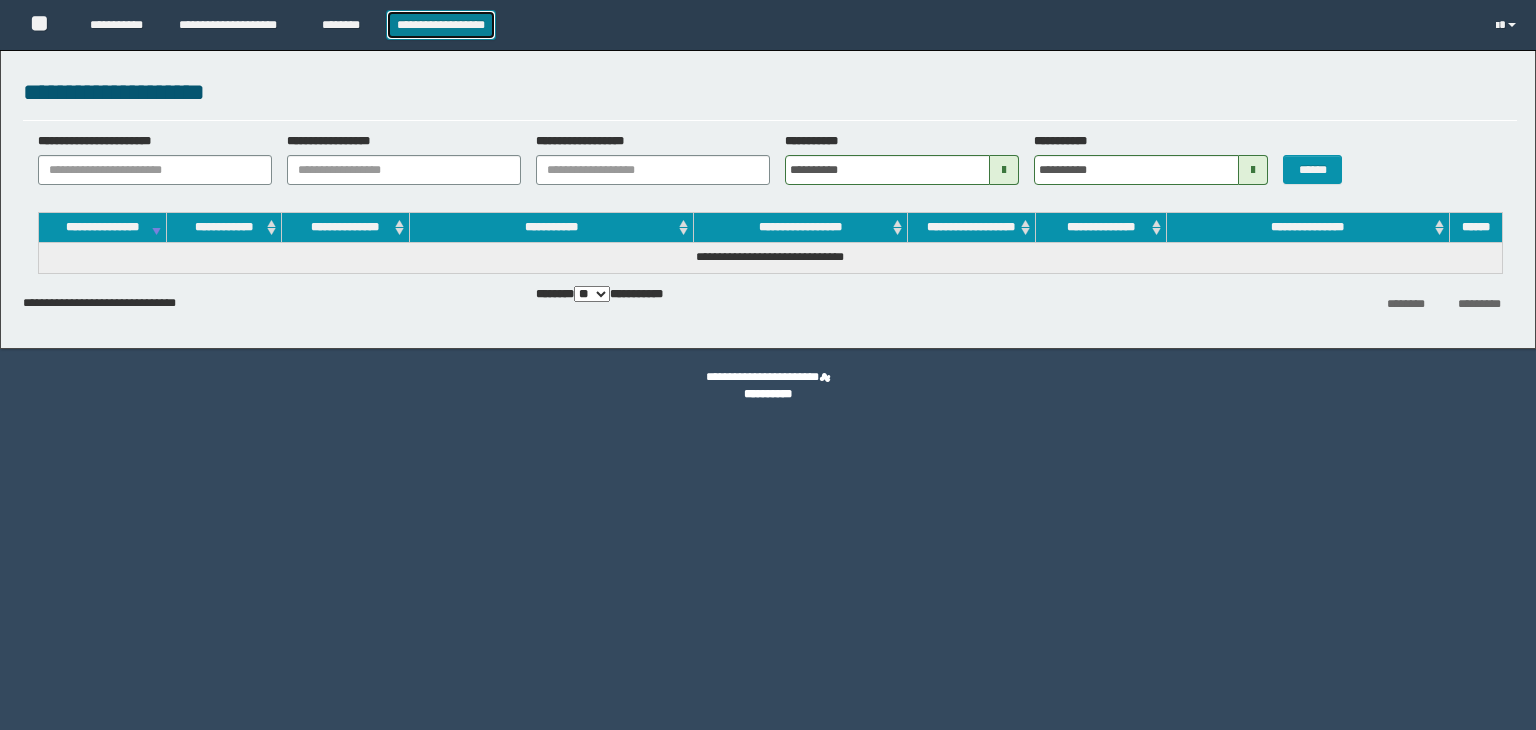 click on "**********" at bounding box center (441, 25) 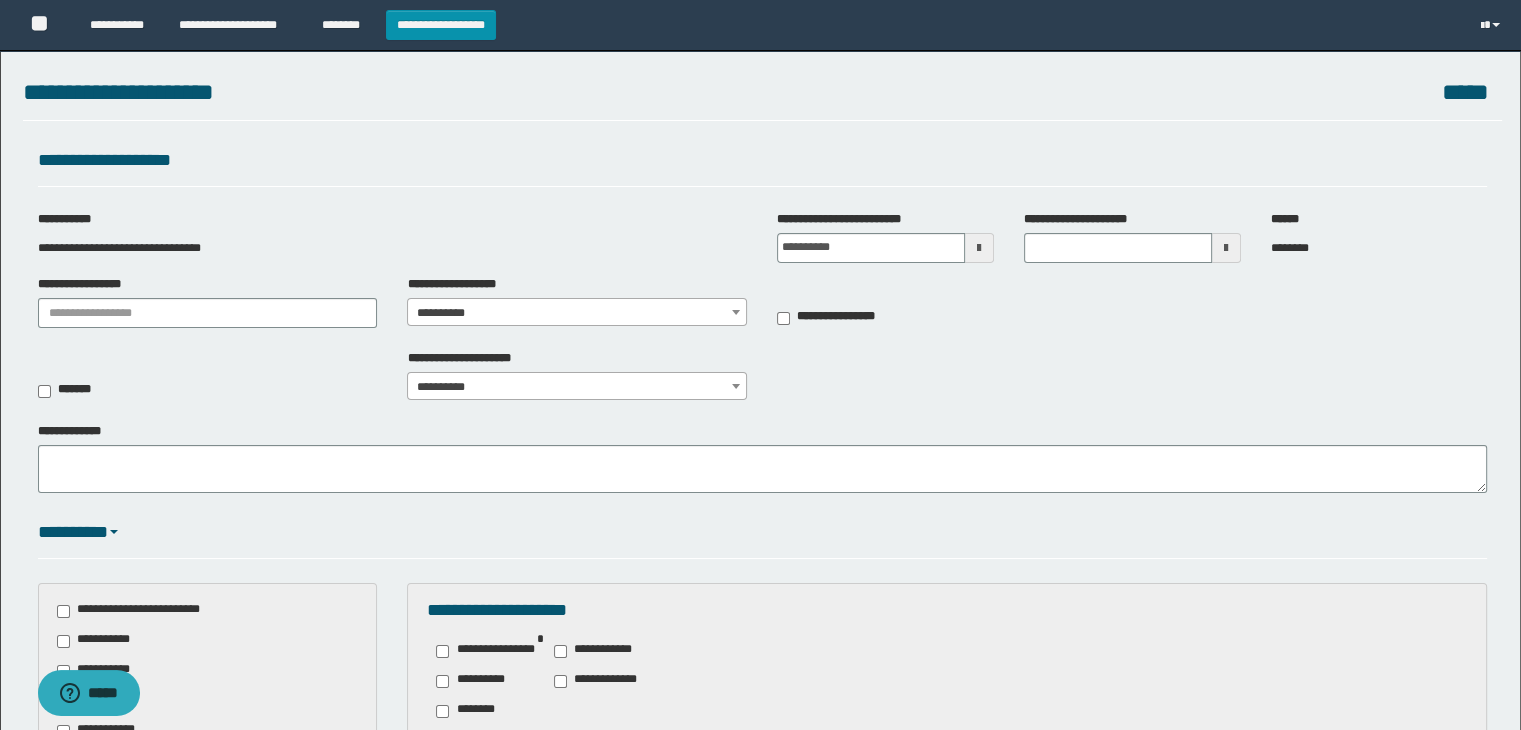scroll, scrollTop: 0, scrollLeft: 0, axis: both 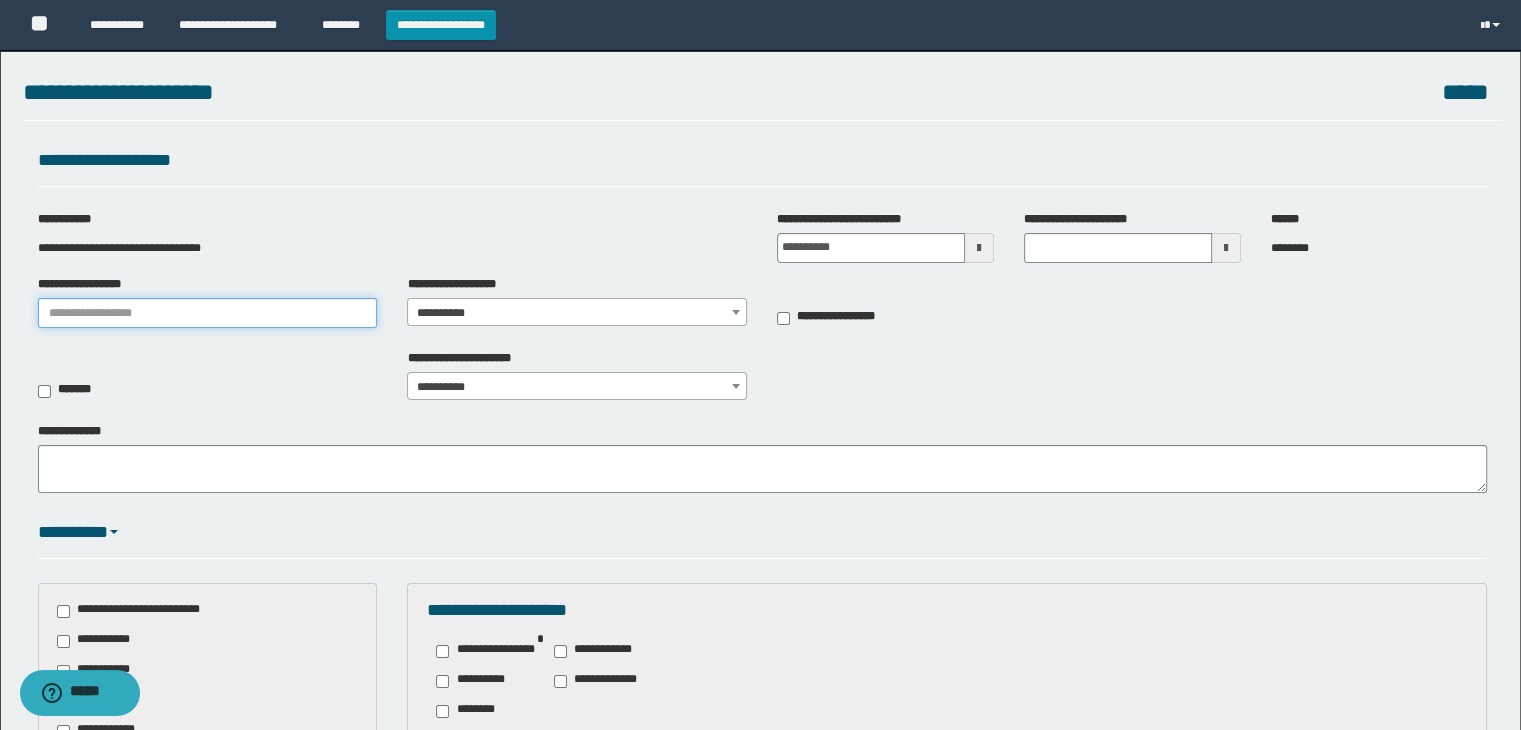 type on "**********" 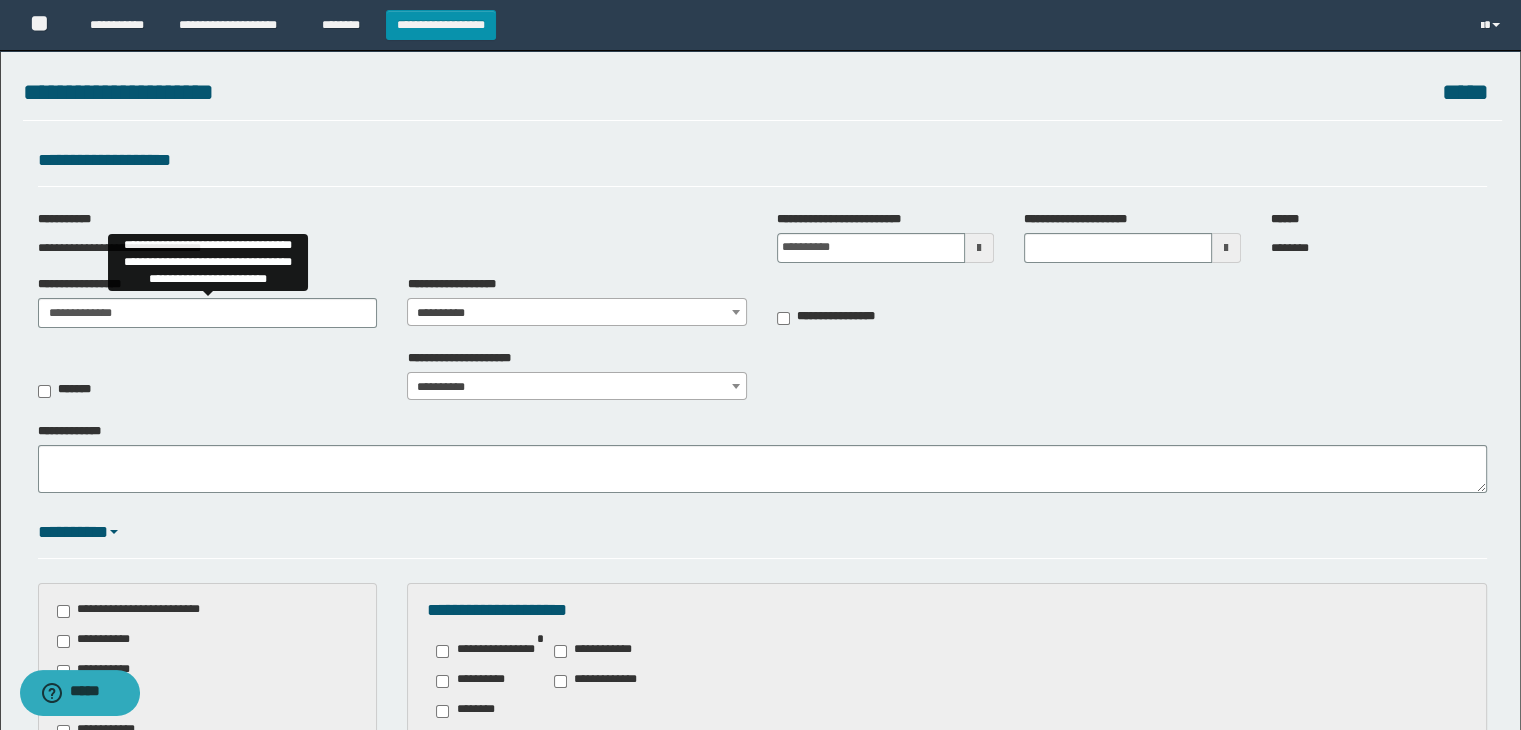 click on "**********" at bounding box center [577, 313] 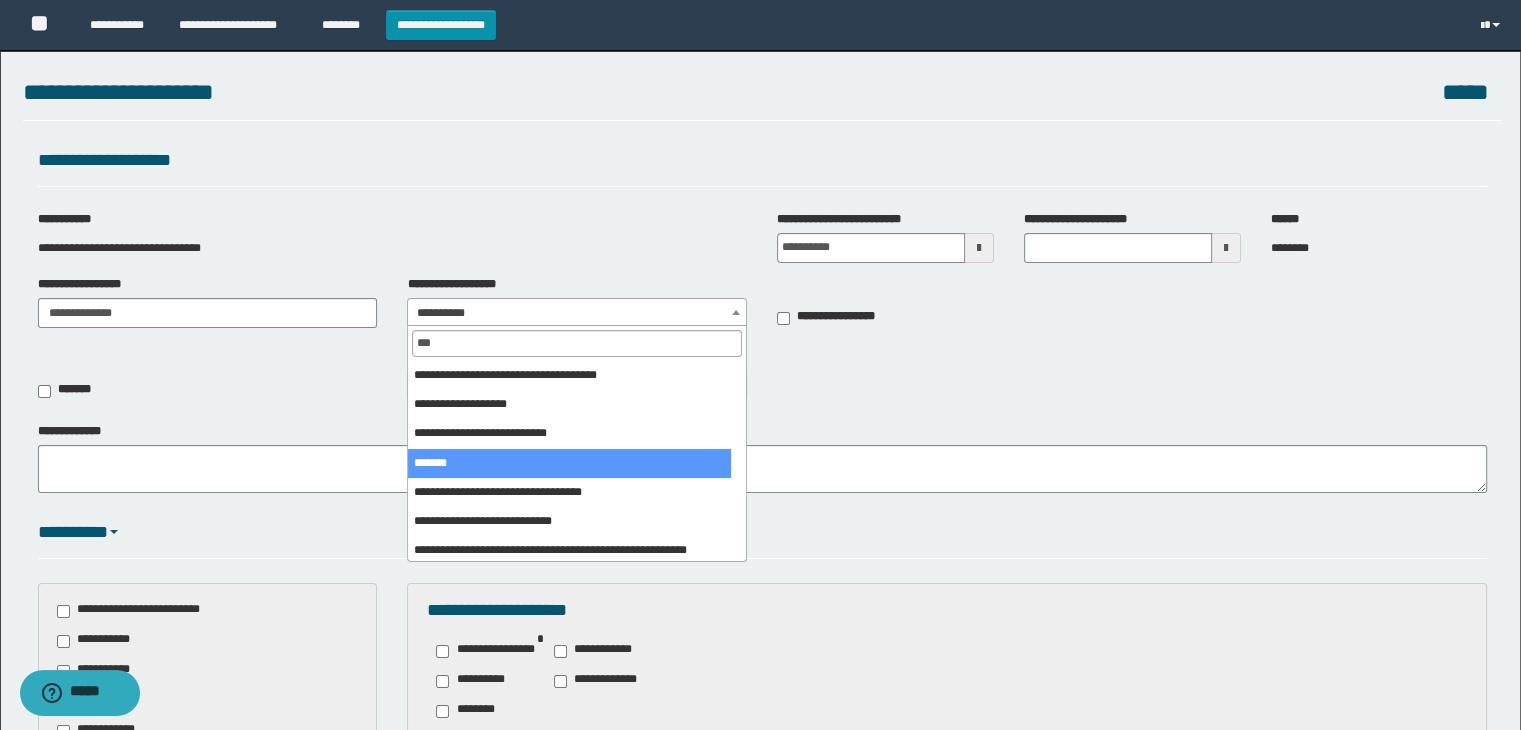 type on "***" 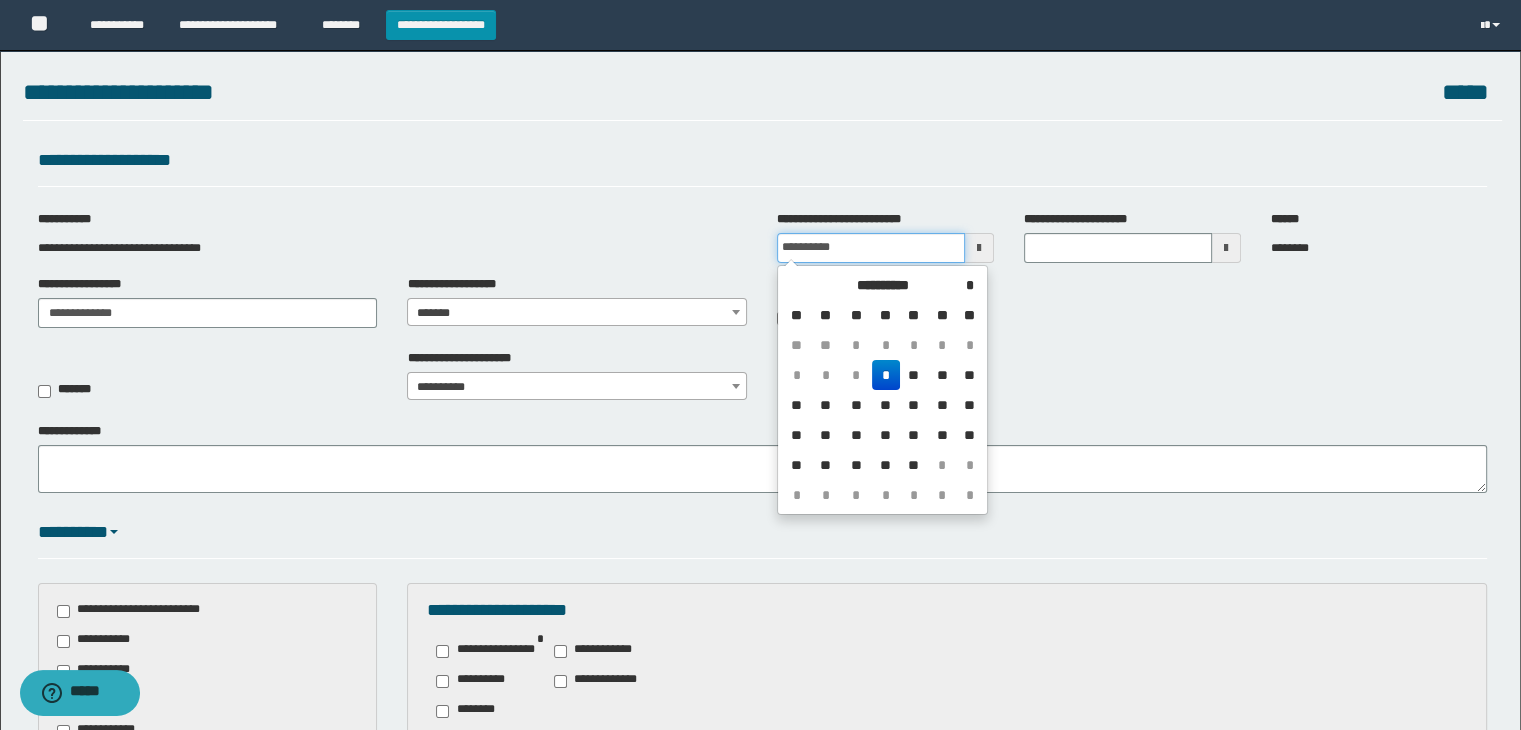 click on "**********" at bounding box center (871, 248) 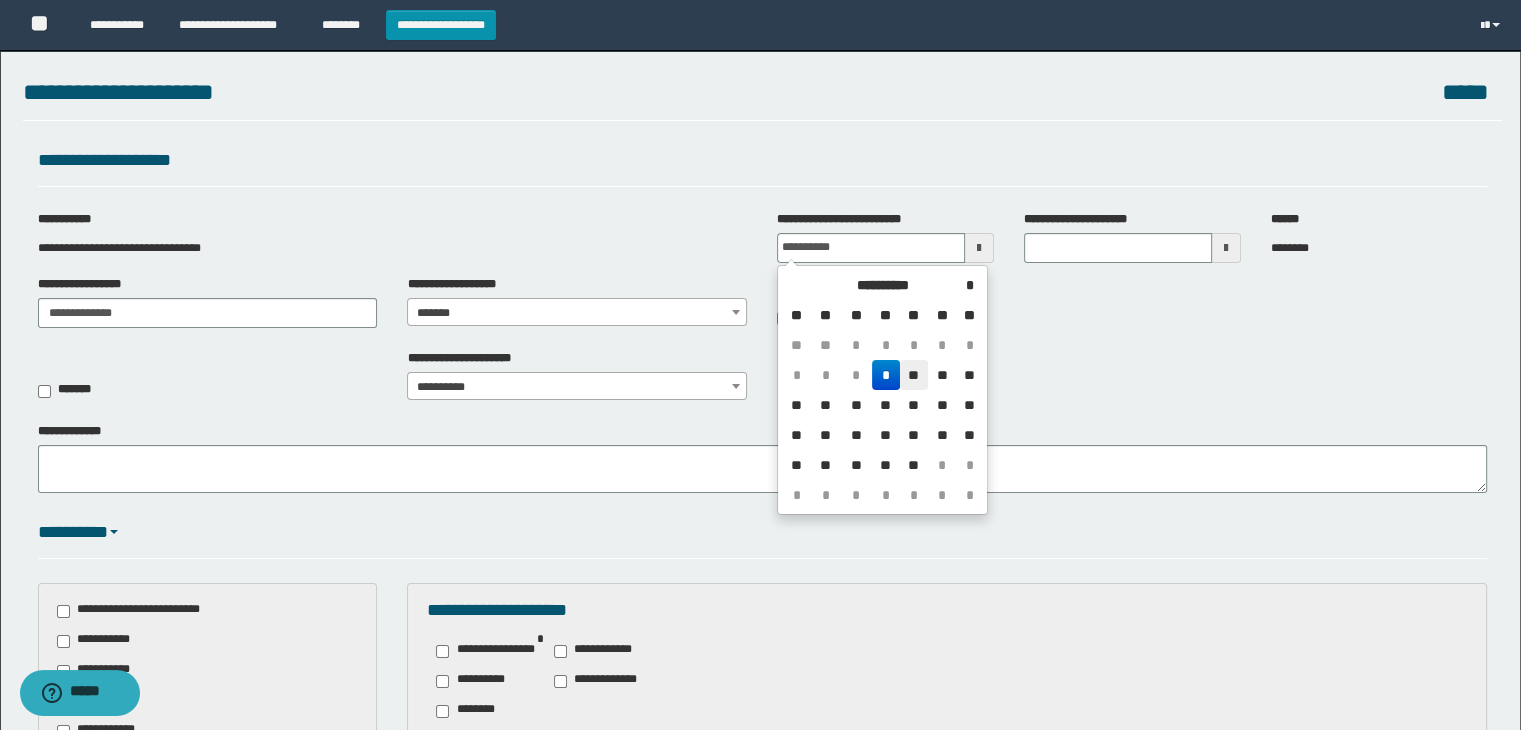 click on "**" at bounding box center [914, 345] 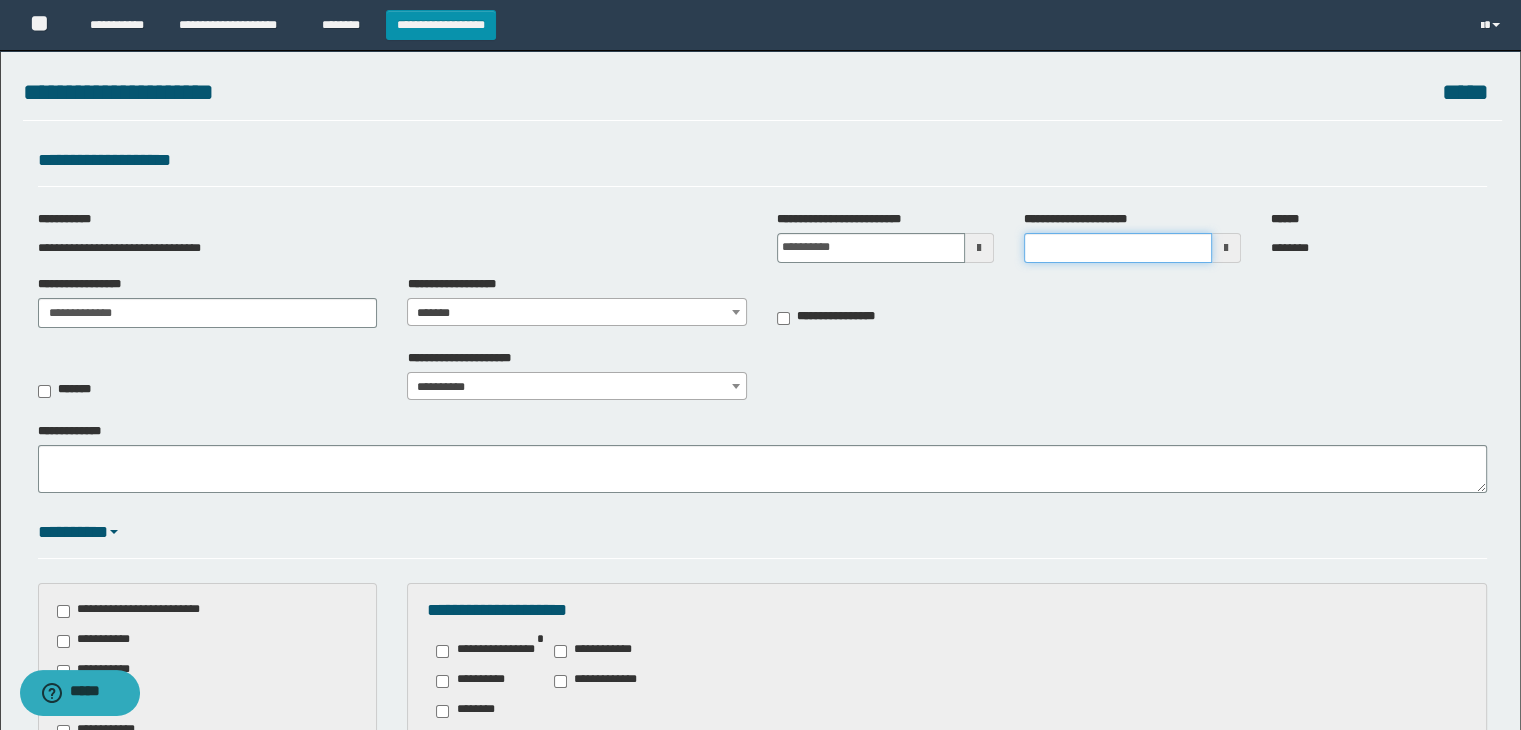click on "**********" at bounding box center (1118, 248) 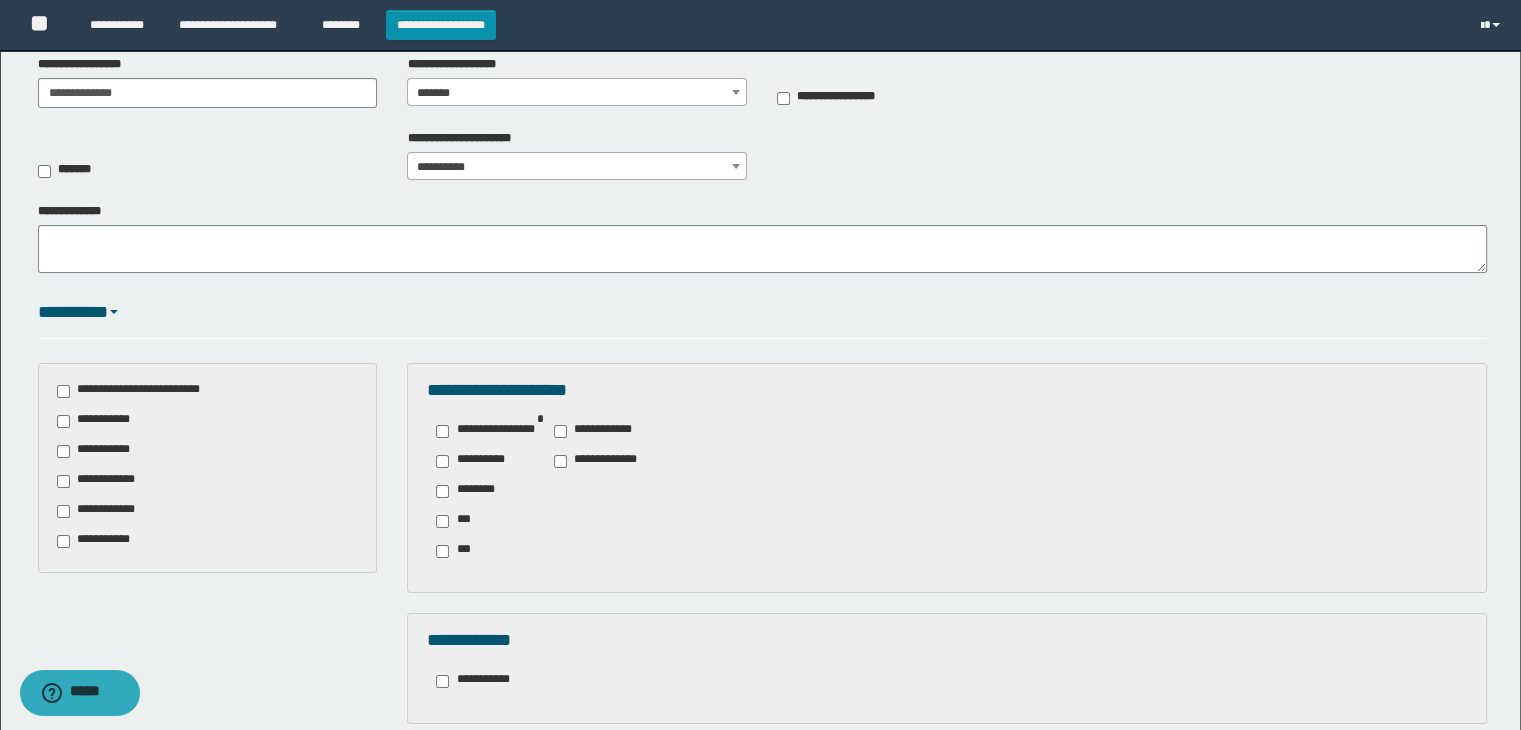 scroll, scrollTop: 225, scrollLeft: 0, axis: vertical 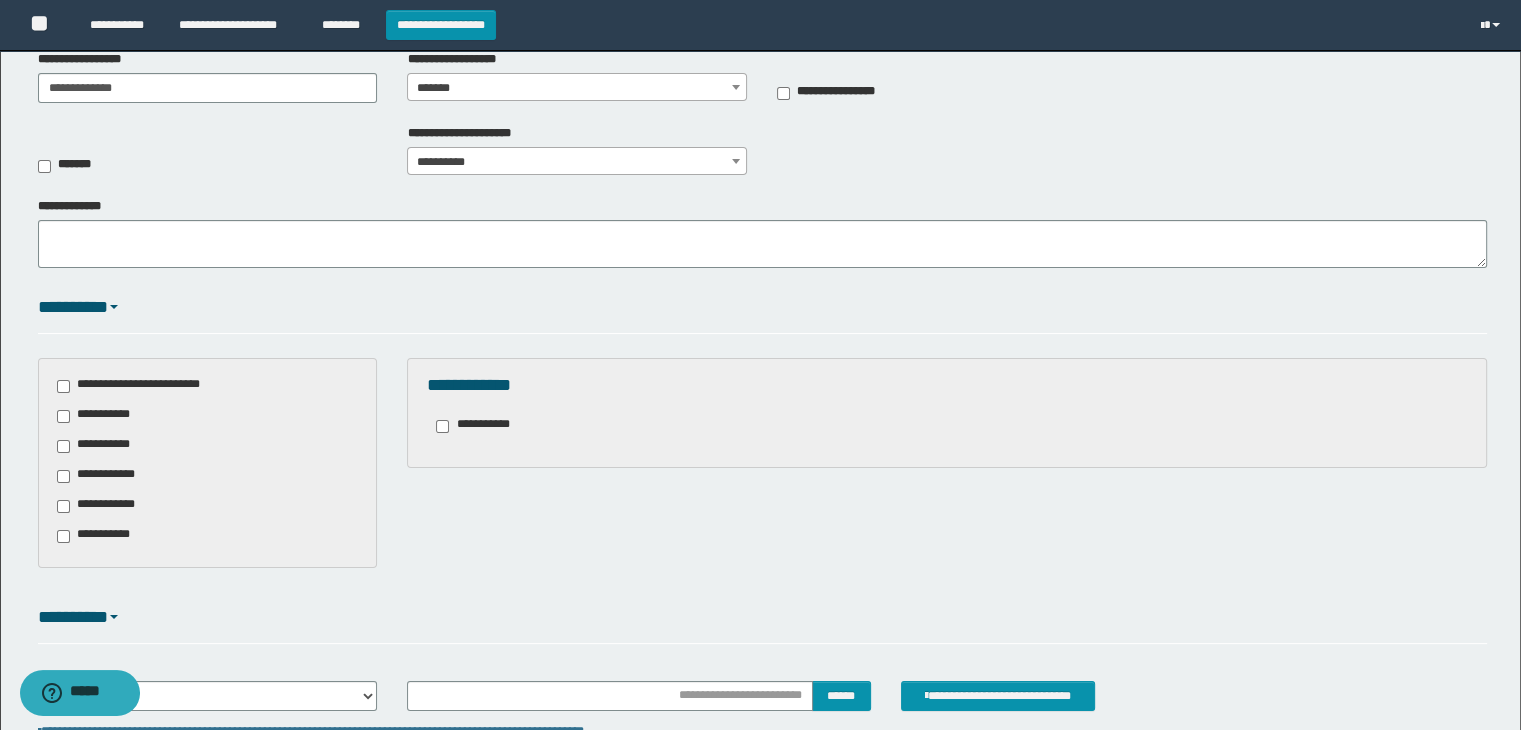 click on "**********" at bounding box center (143, 386) 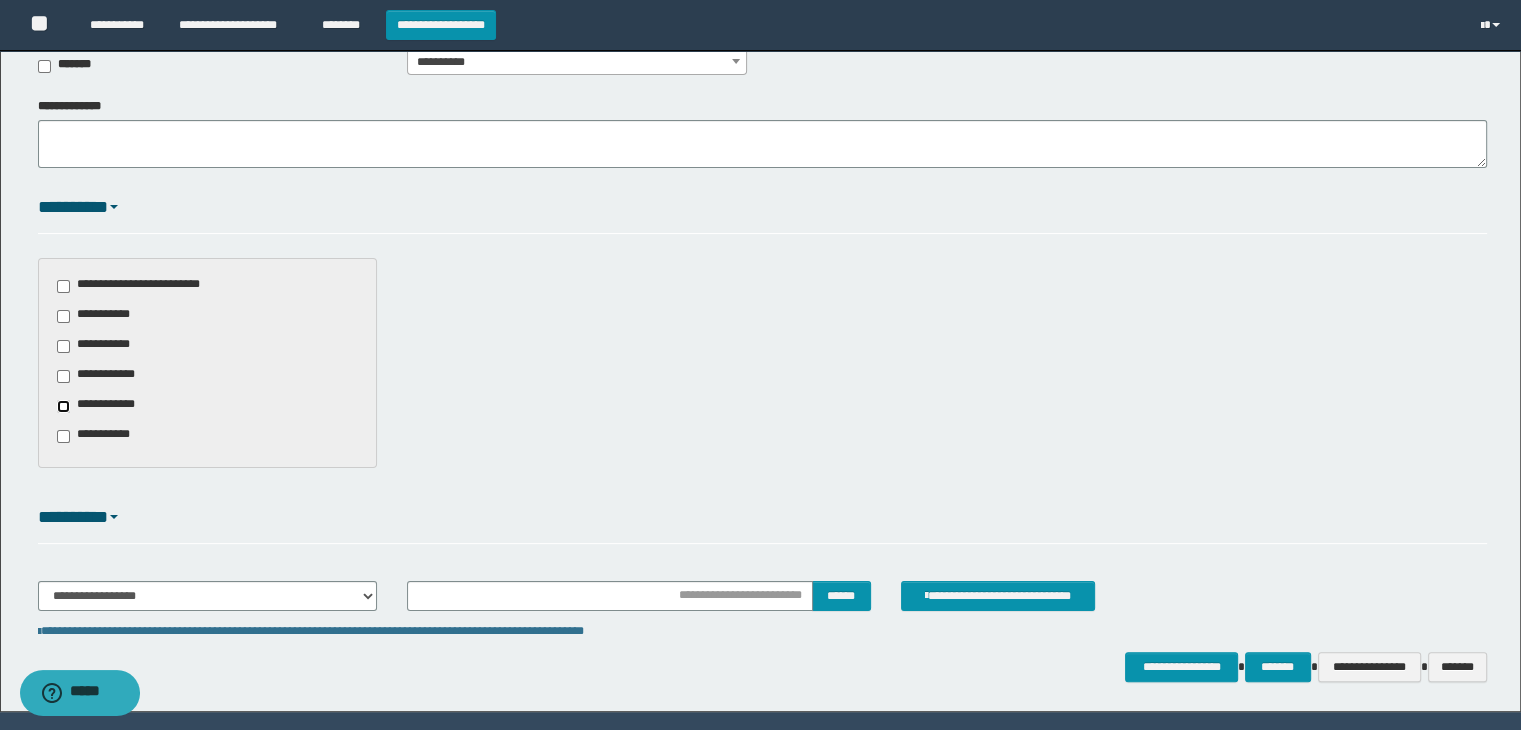scroll, scrollTop: 382, scrollLeft: 0, axis: vertical 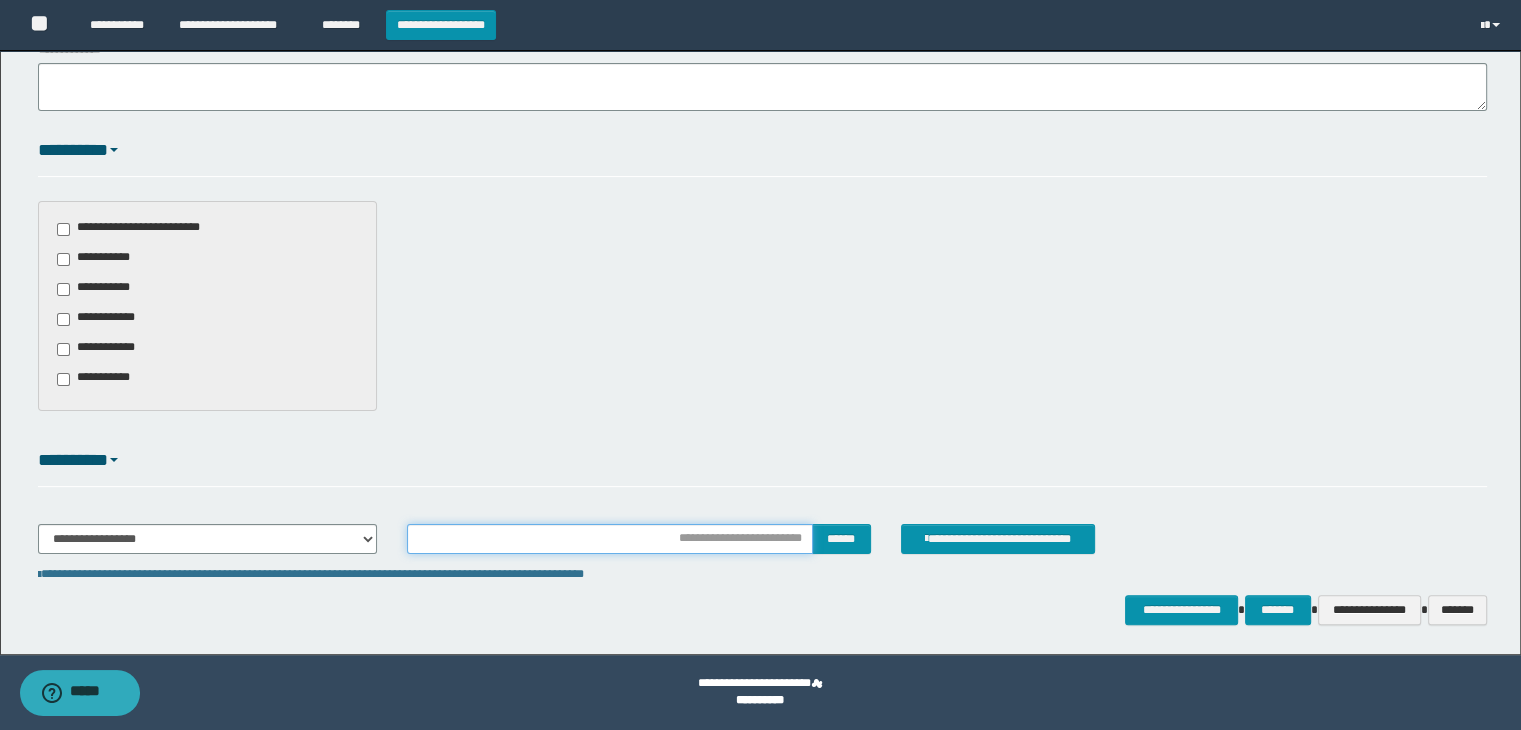 click at bounding box center (609, 539) 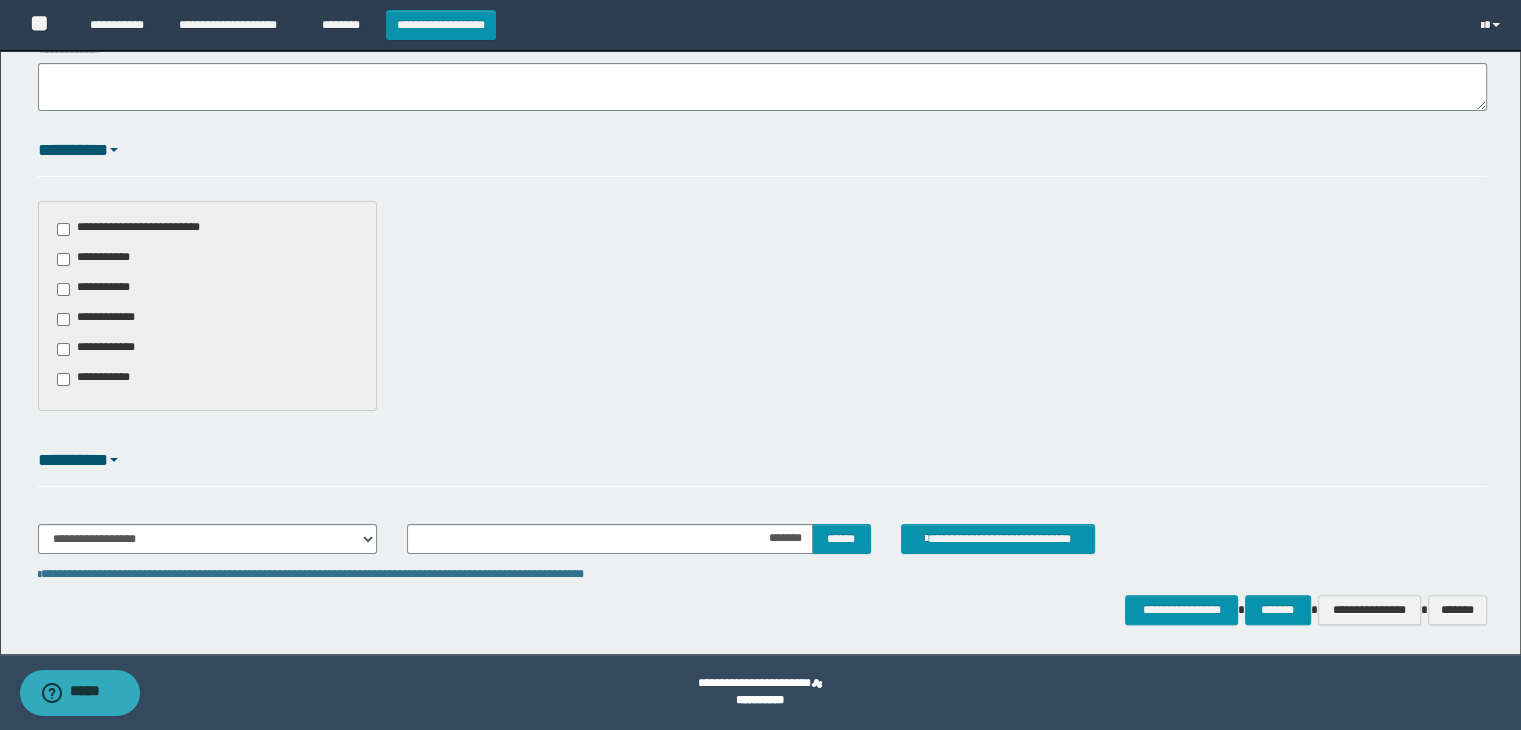 click on "*********" at bounding box center (763, 461) 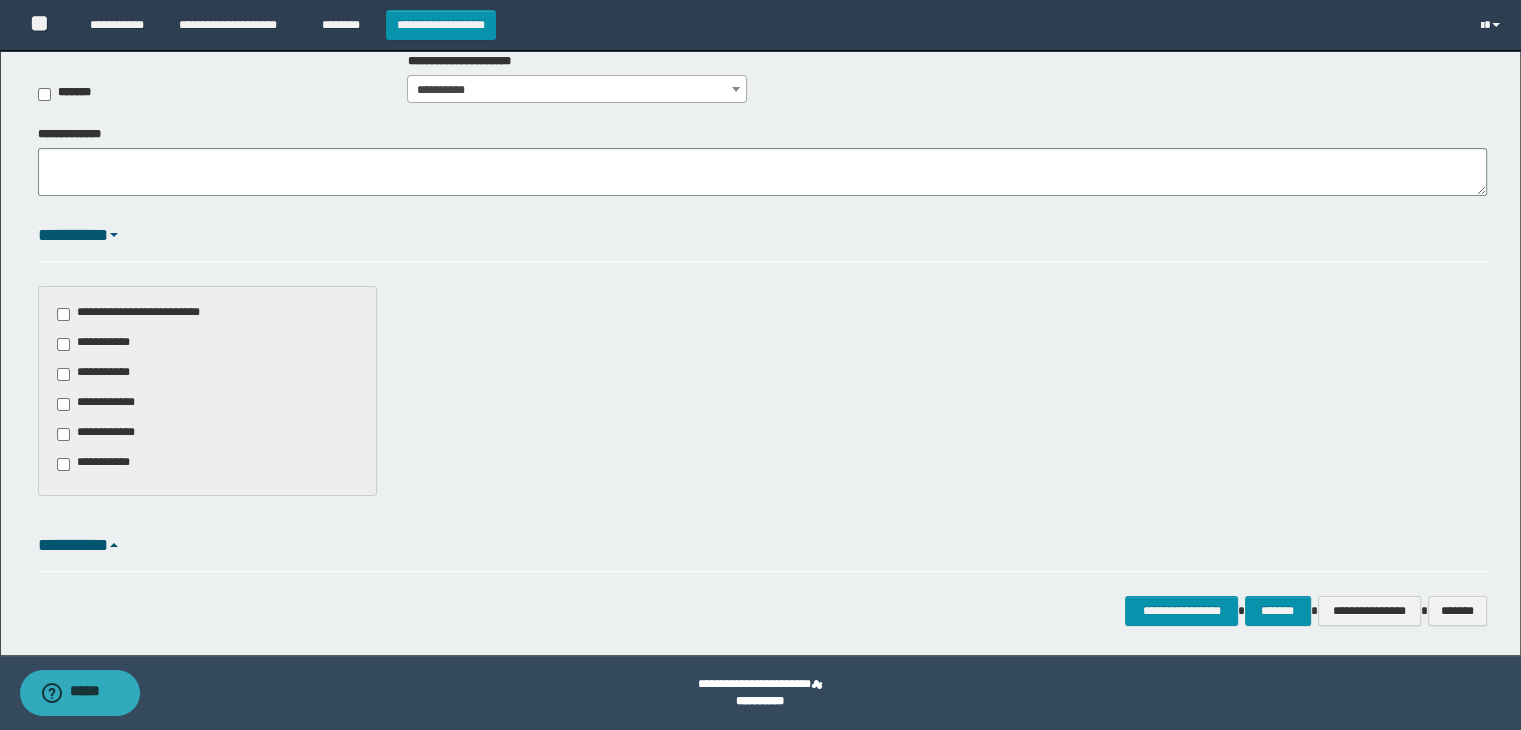 scroll, scrollTop: 297, scrollLeft: 0, axis: vertical 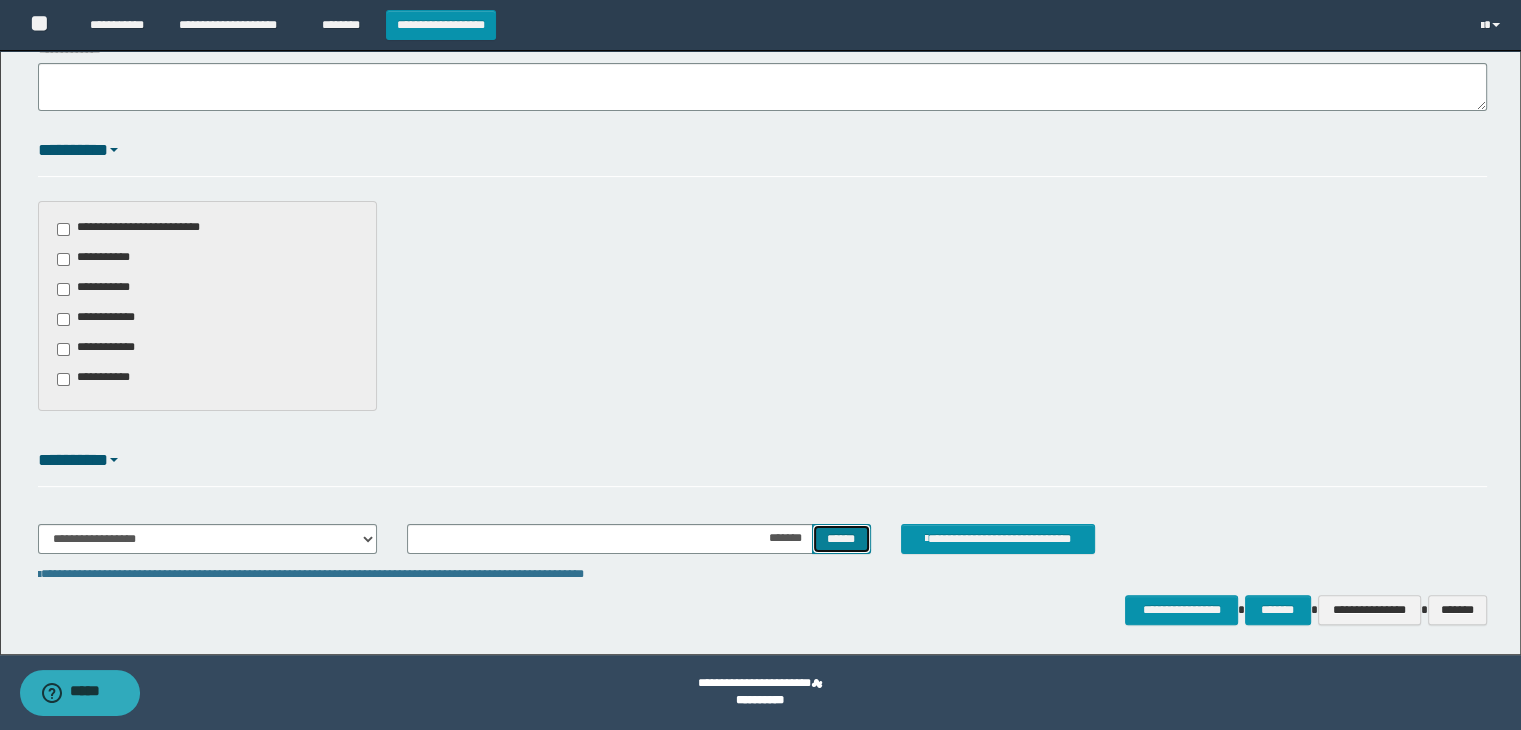 click on "******" at bounding box center (841, 539) 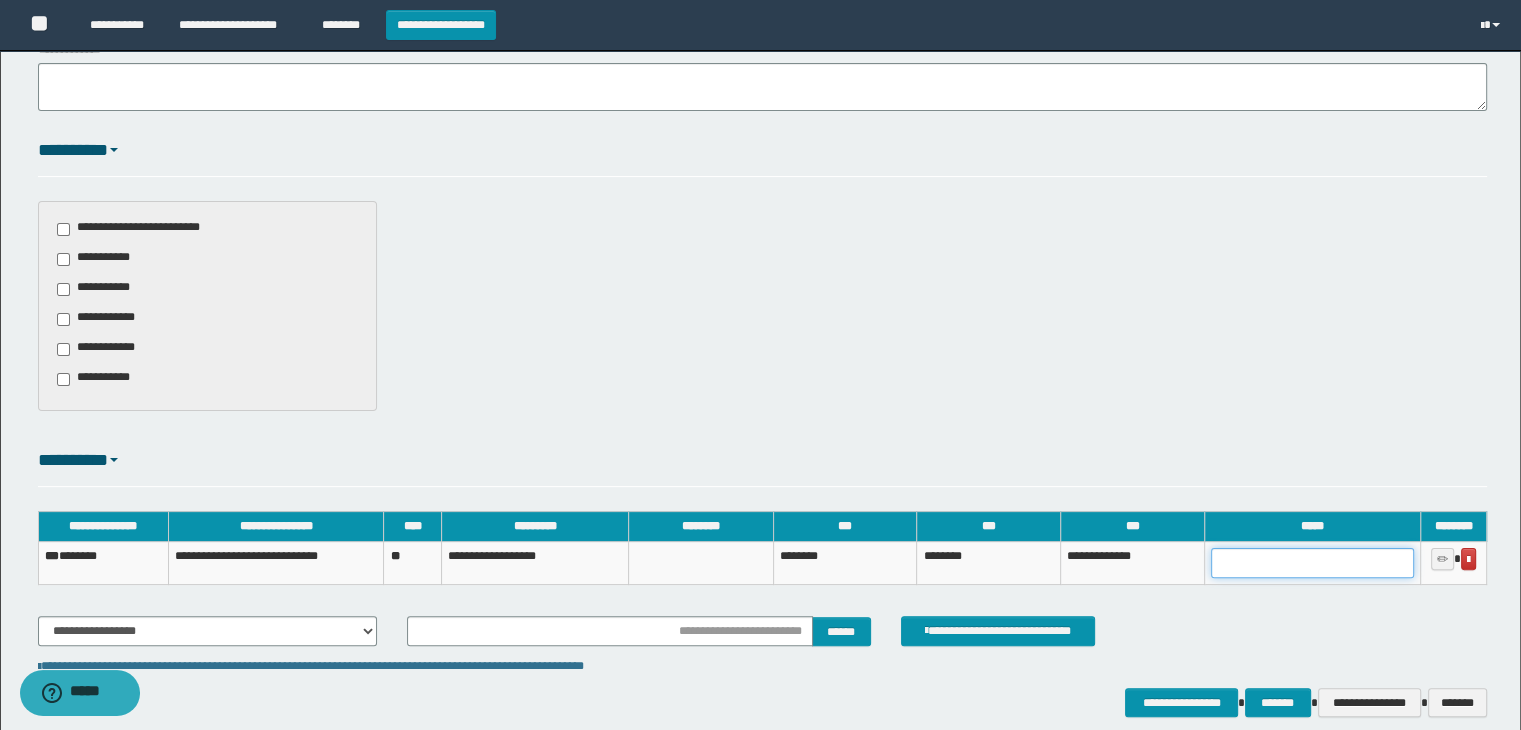 click at bounding box center (1312, 563) 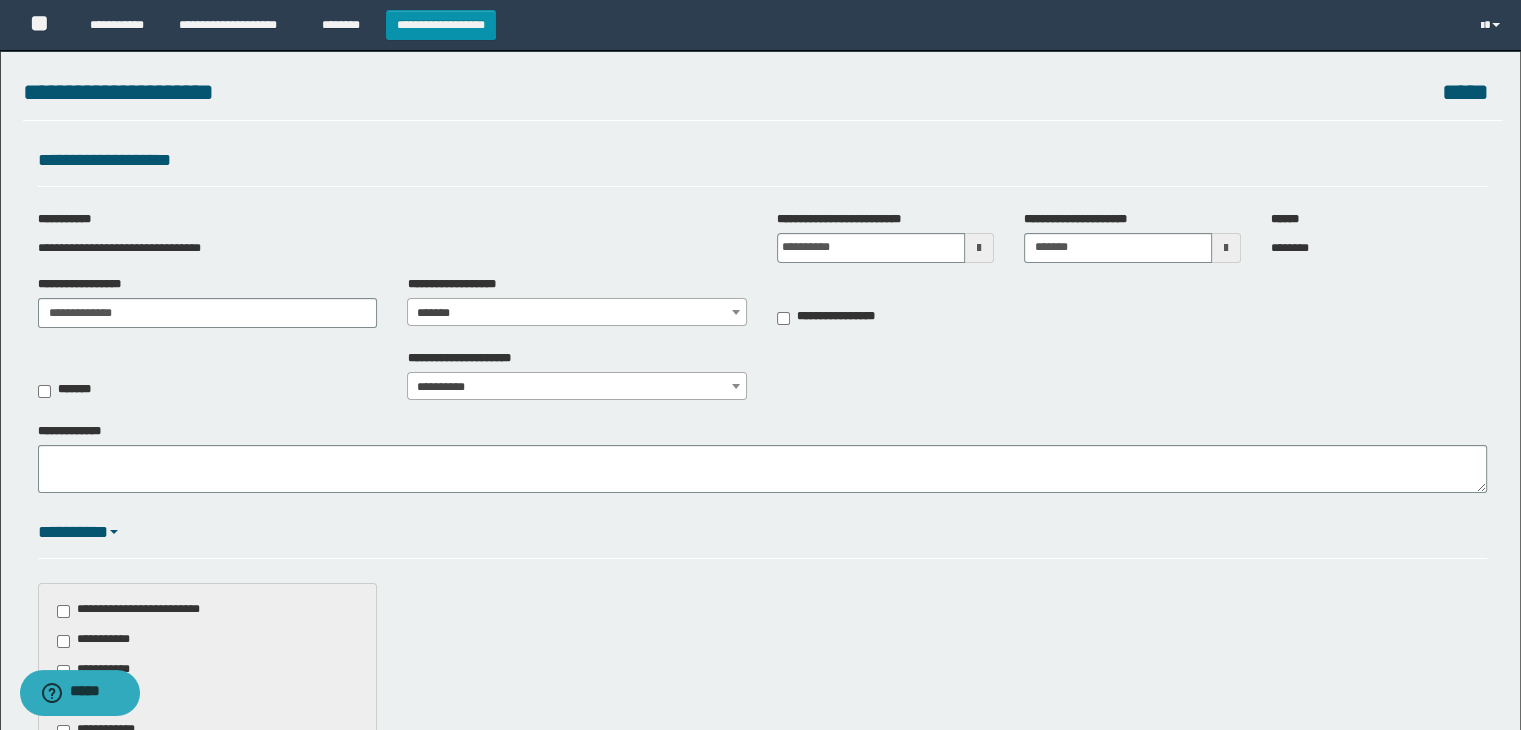 scroll, scrollTop: 474, scrollLeft: 0, axis: vertical 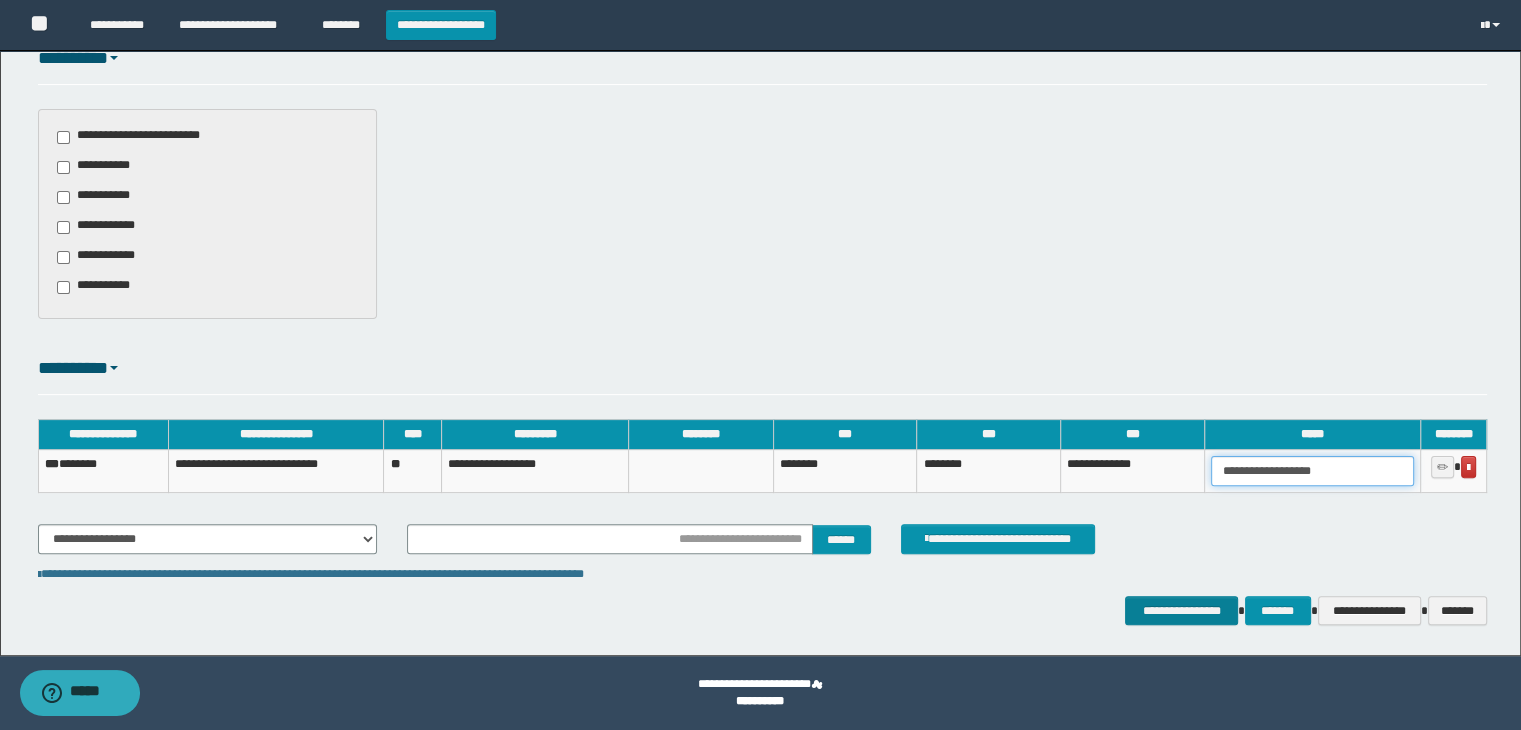 type on "**********" 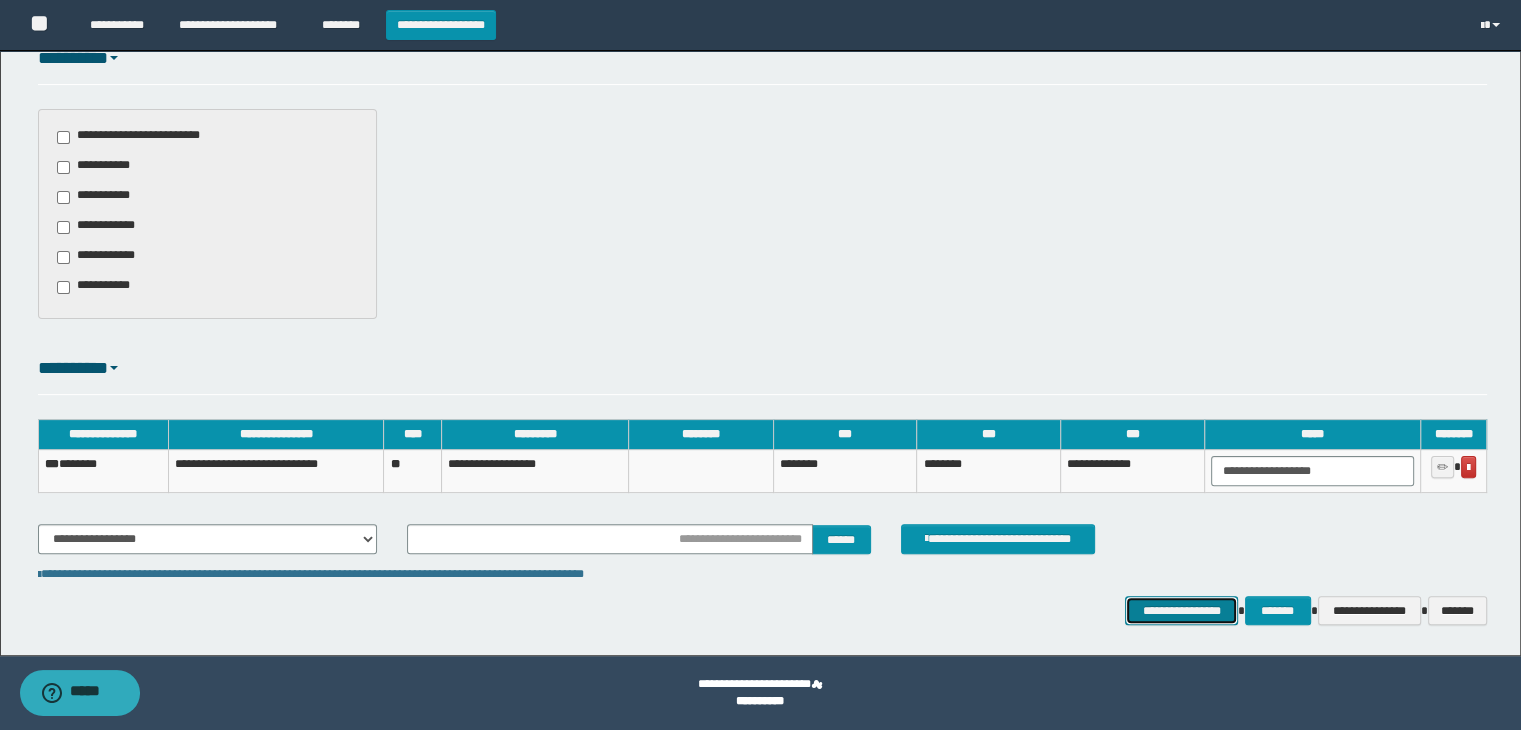 click on "**********" at bounding box center [1181, 611] 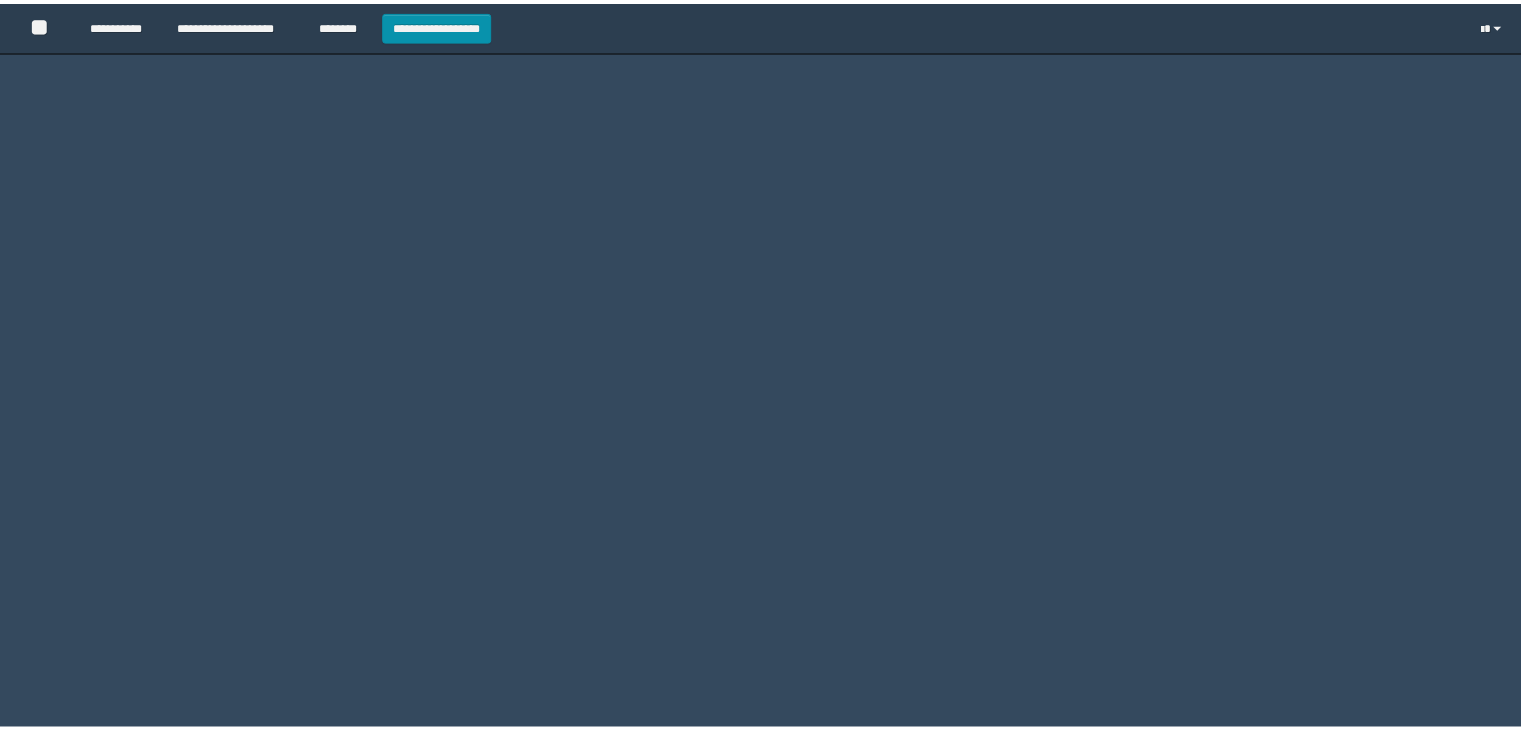 scroll, scrollTop: 0, scrollLeft: 0, axis: both 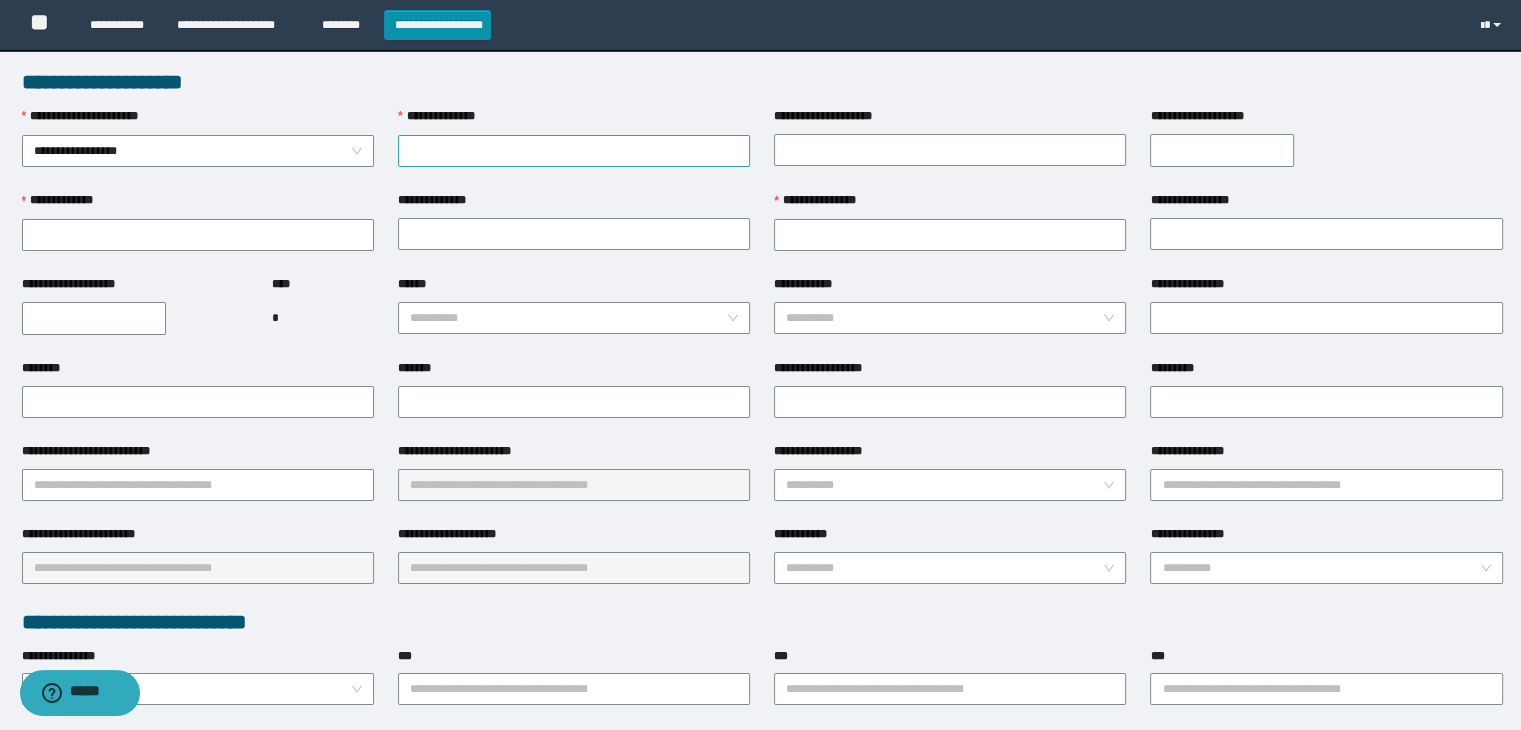 click on "**********" at bounding box center [574, 151] 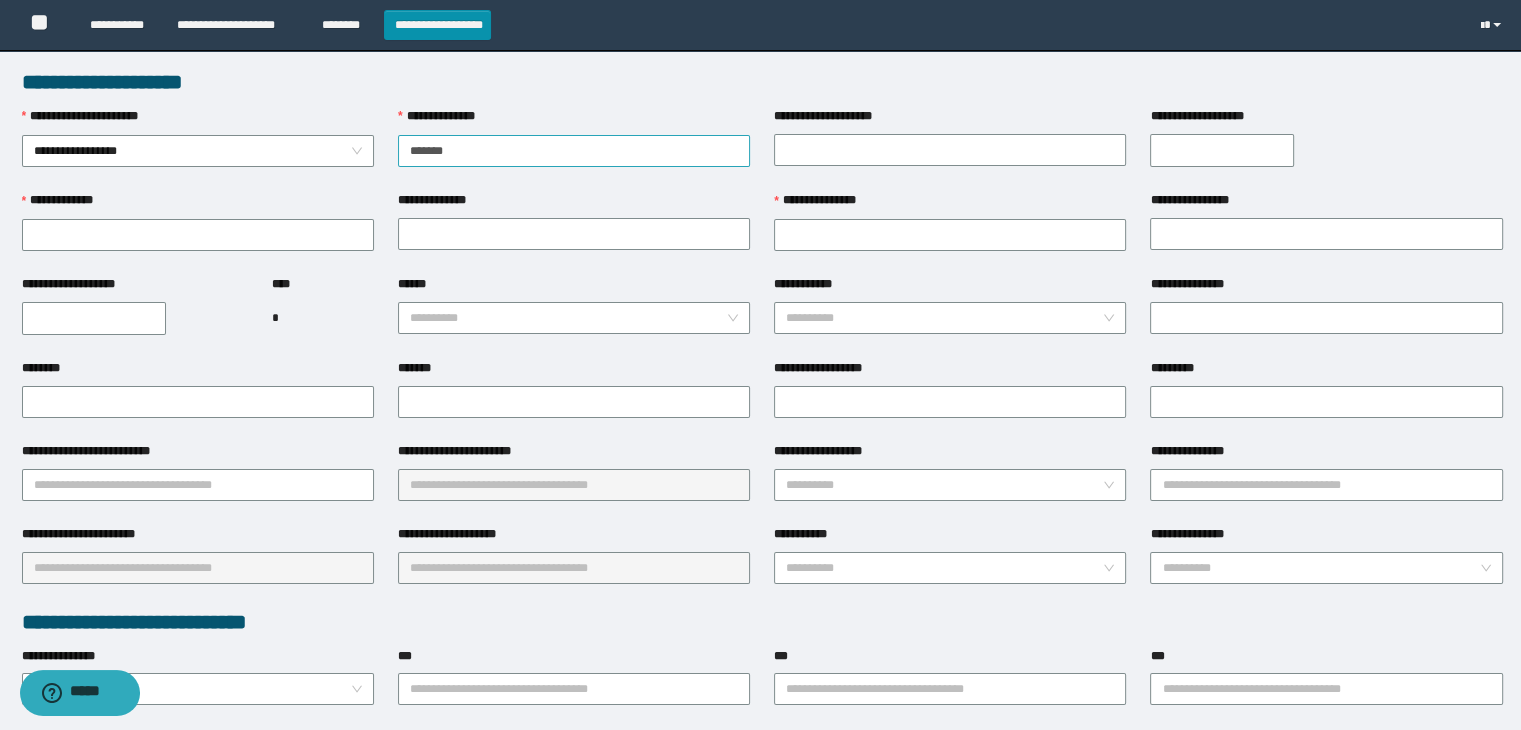 type on "*******" 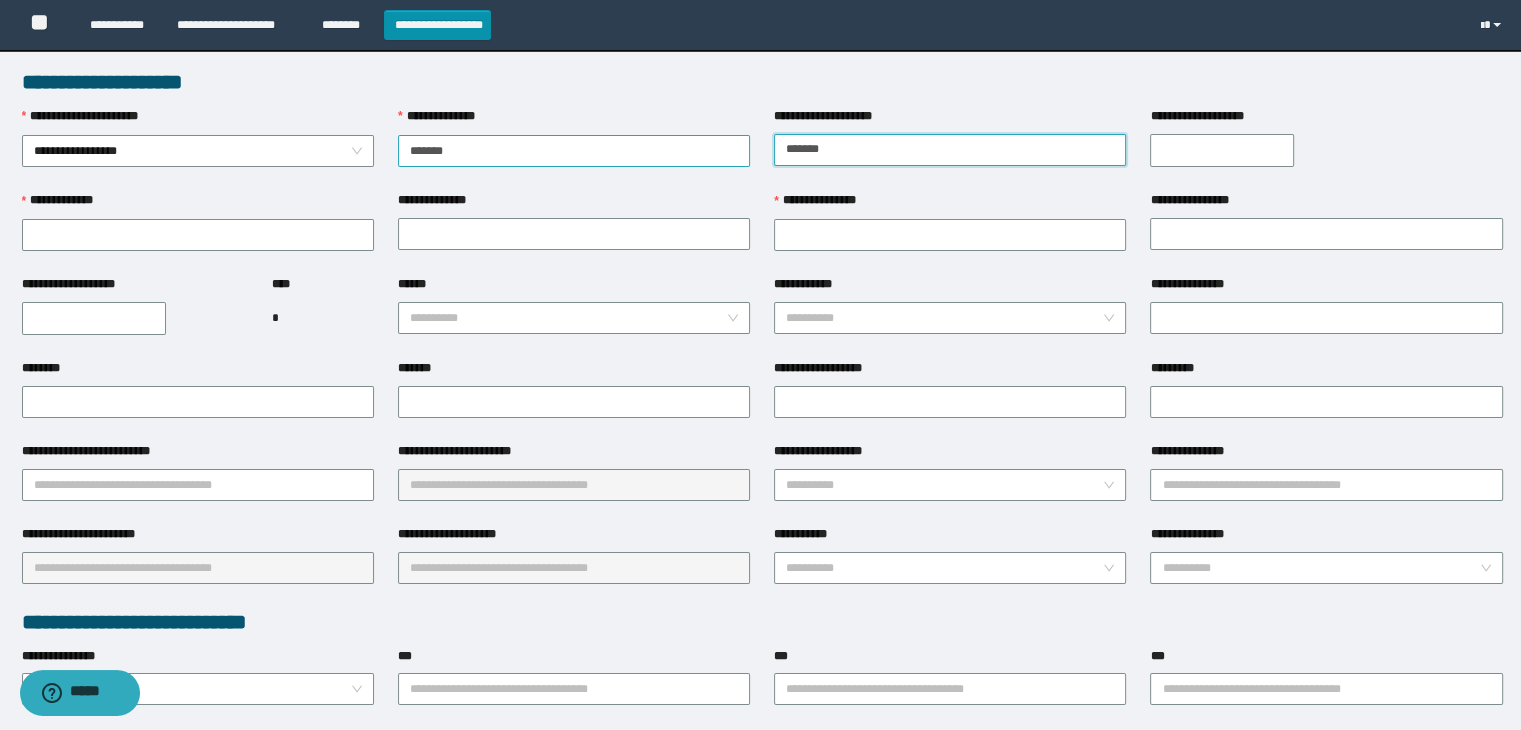 type on "*******" 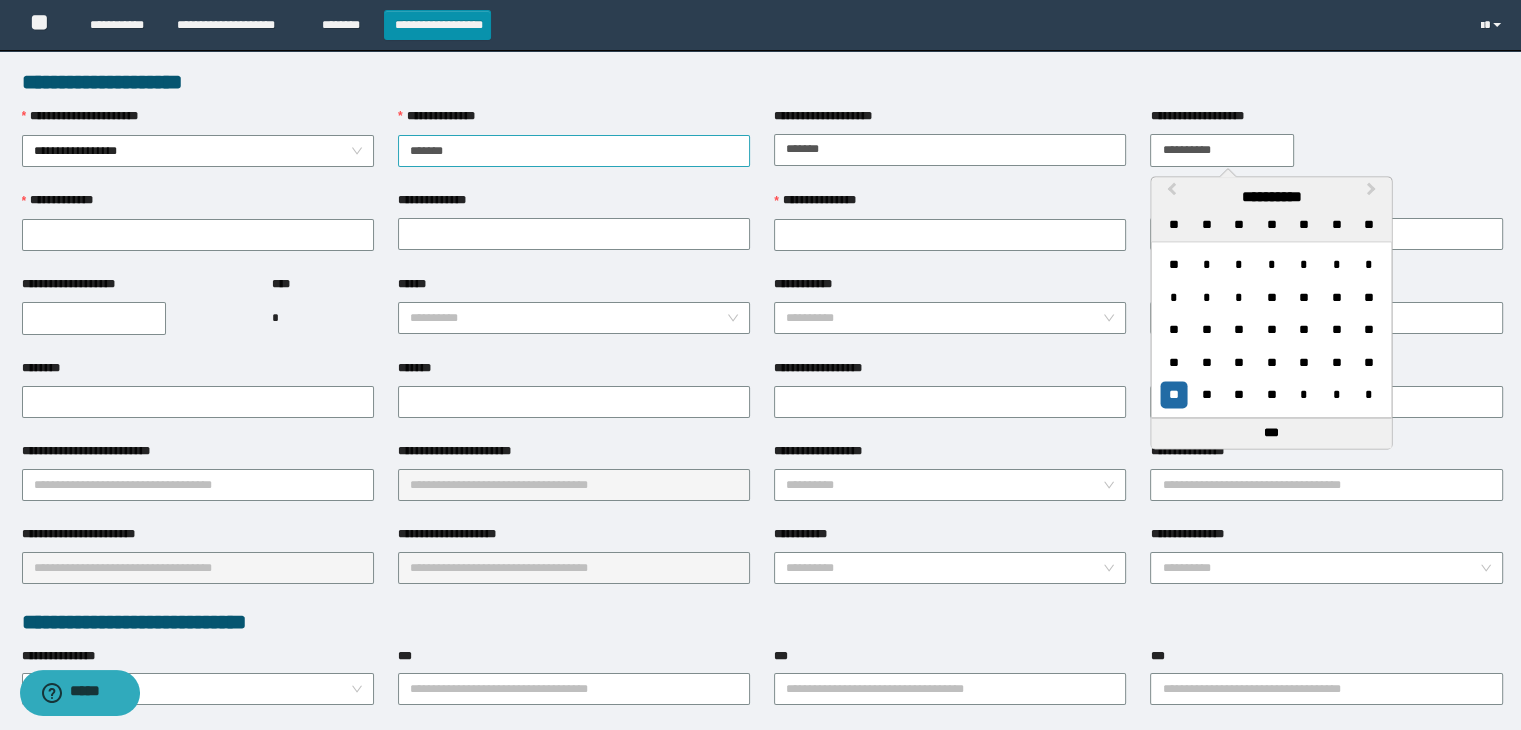 type on "**********" 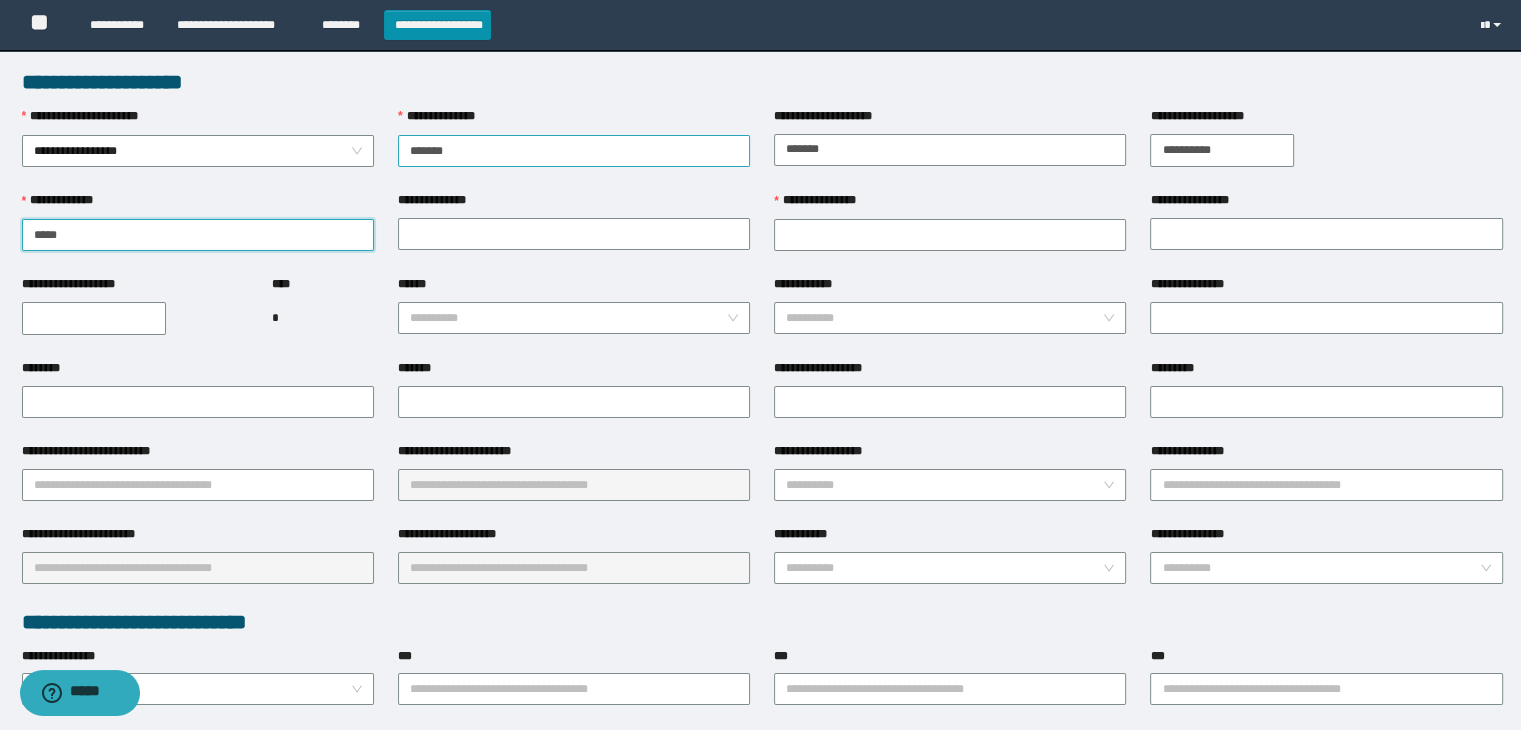 type on "*****" 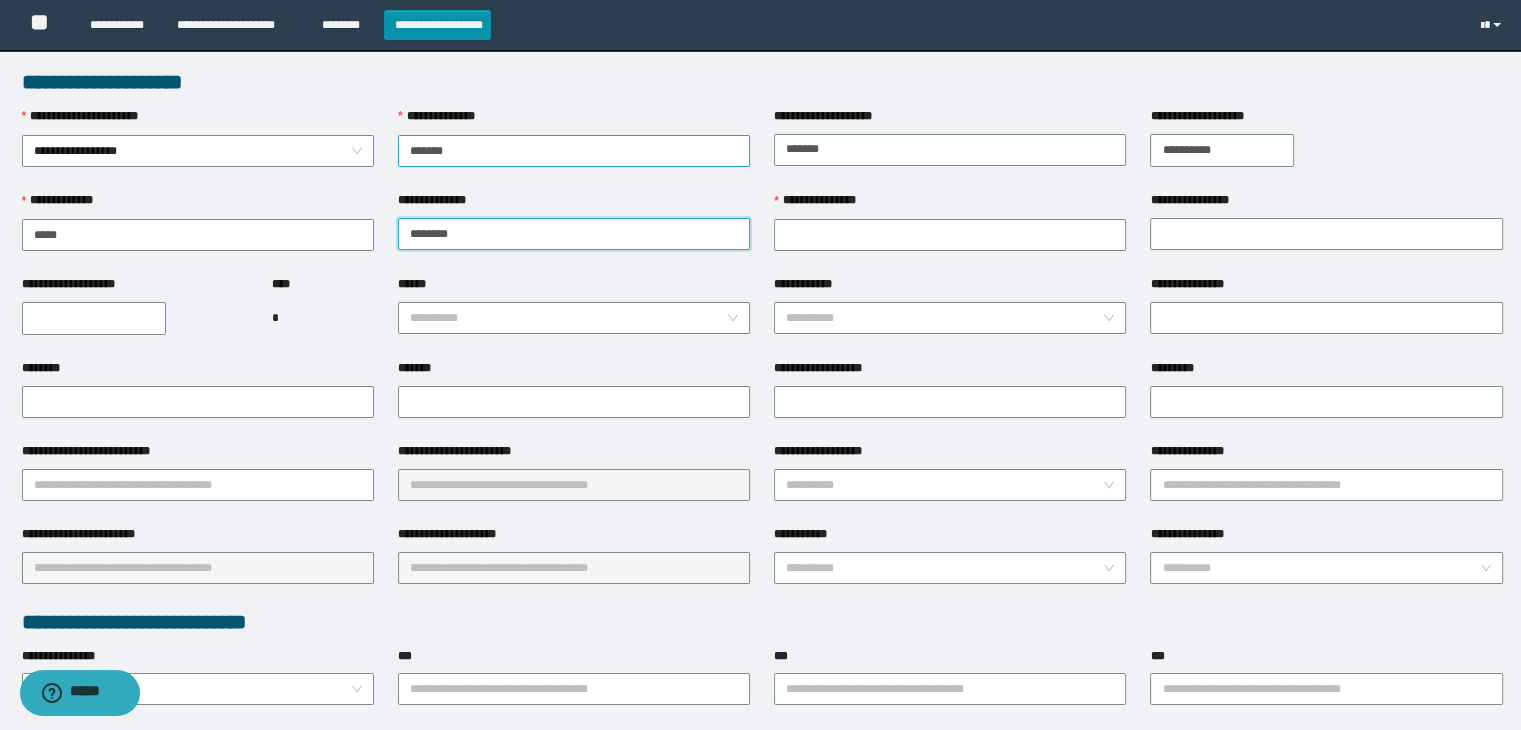 type on "********" 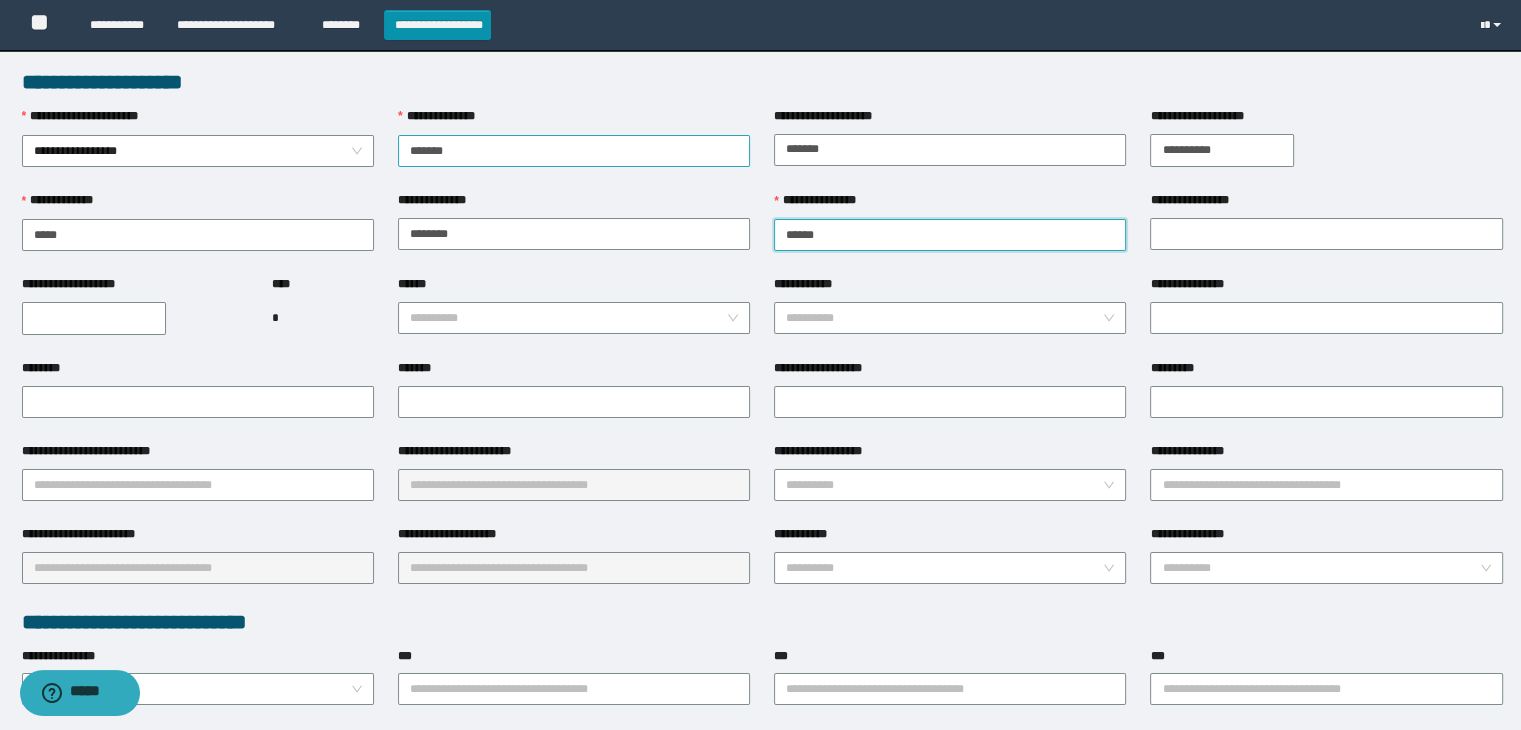 type on "******" 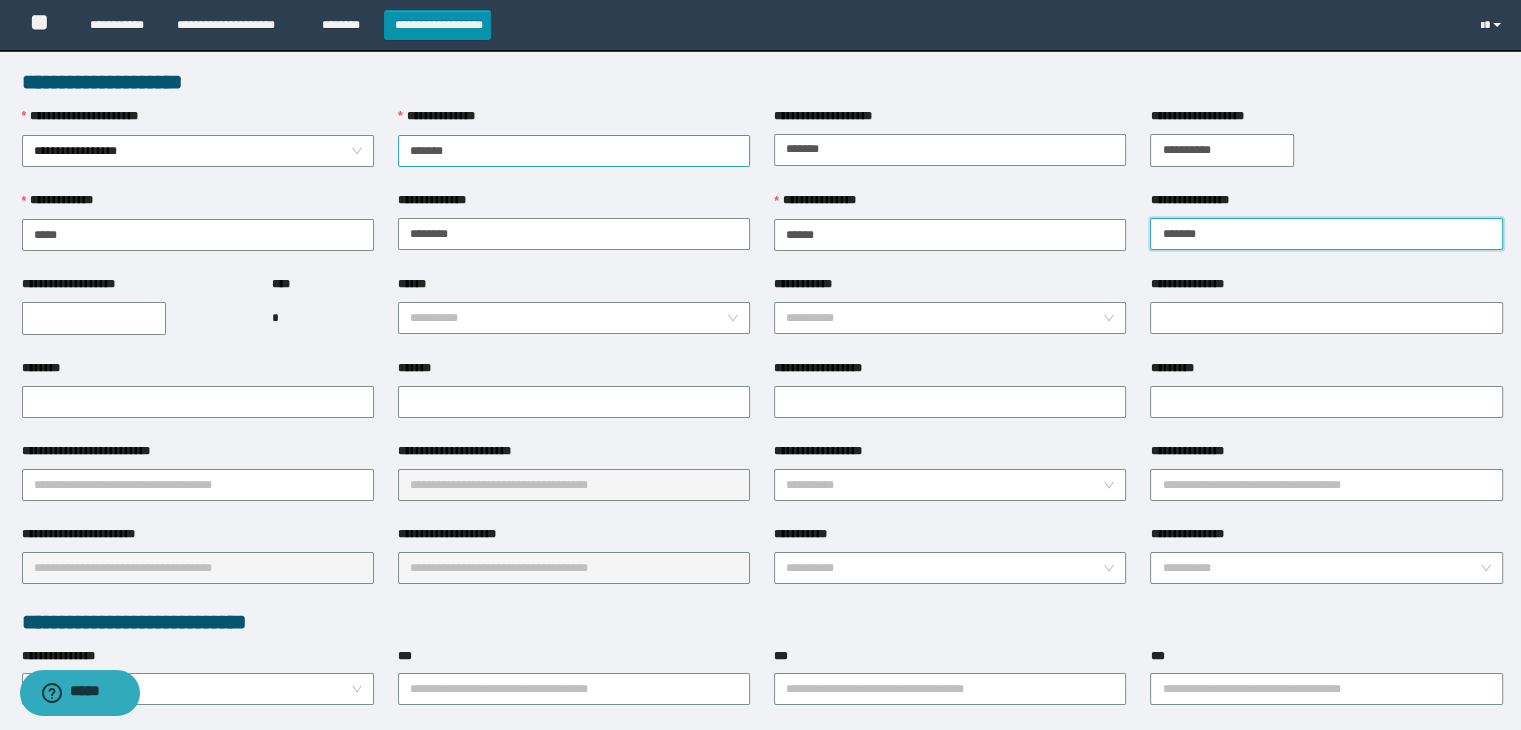 type on "*******" 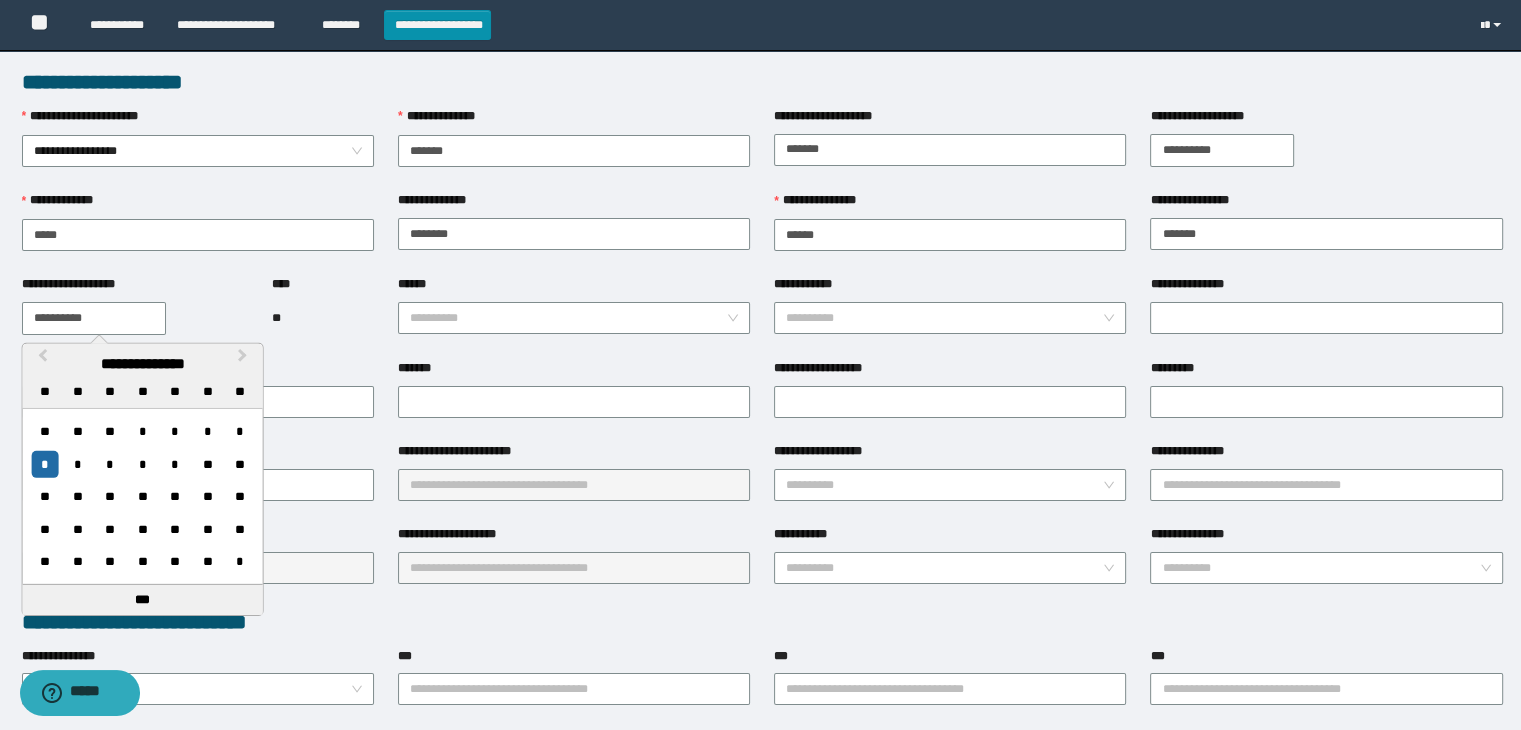 type on "**********" 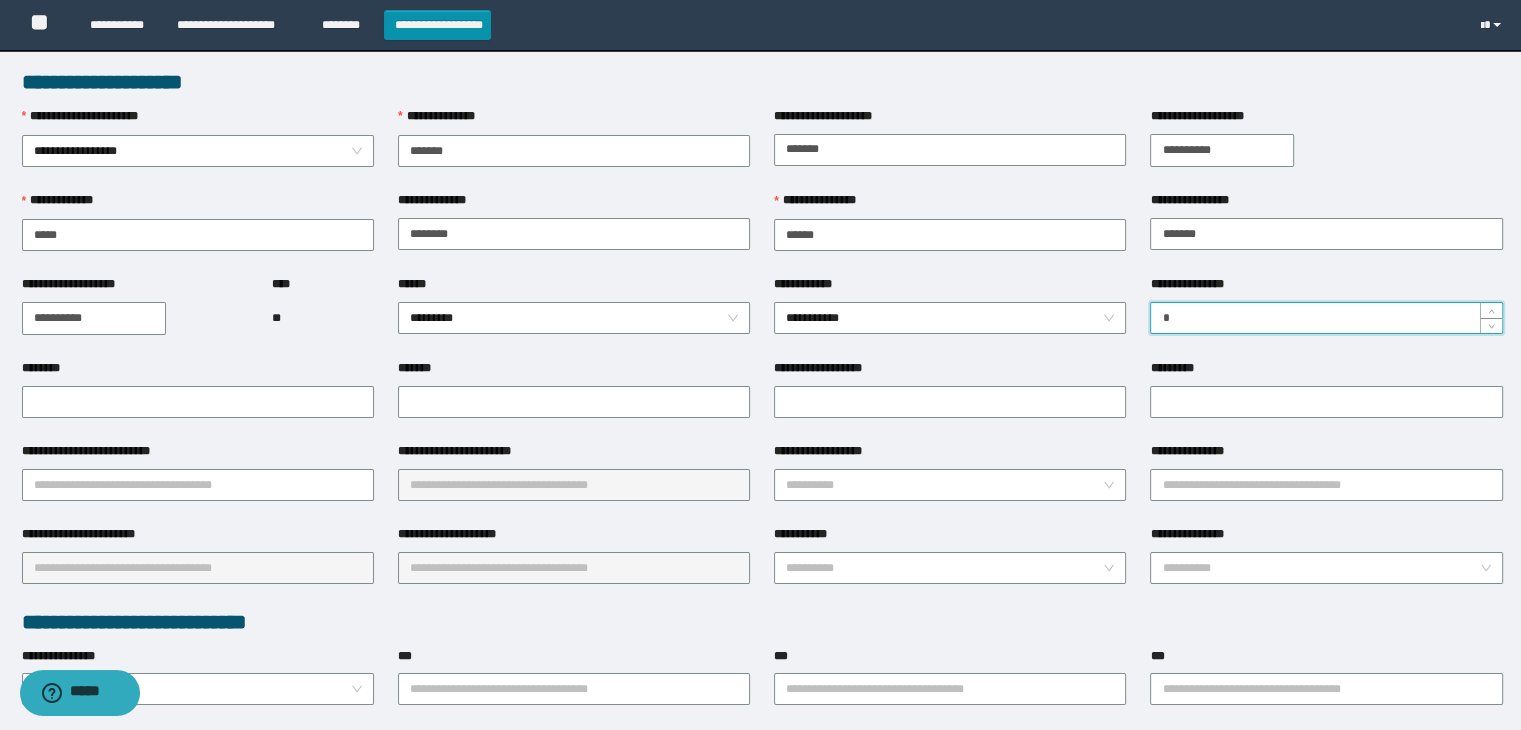 type on "*" 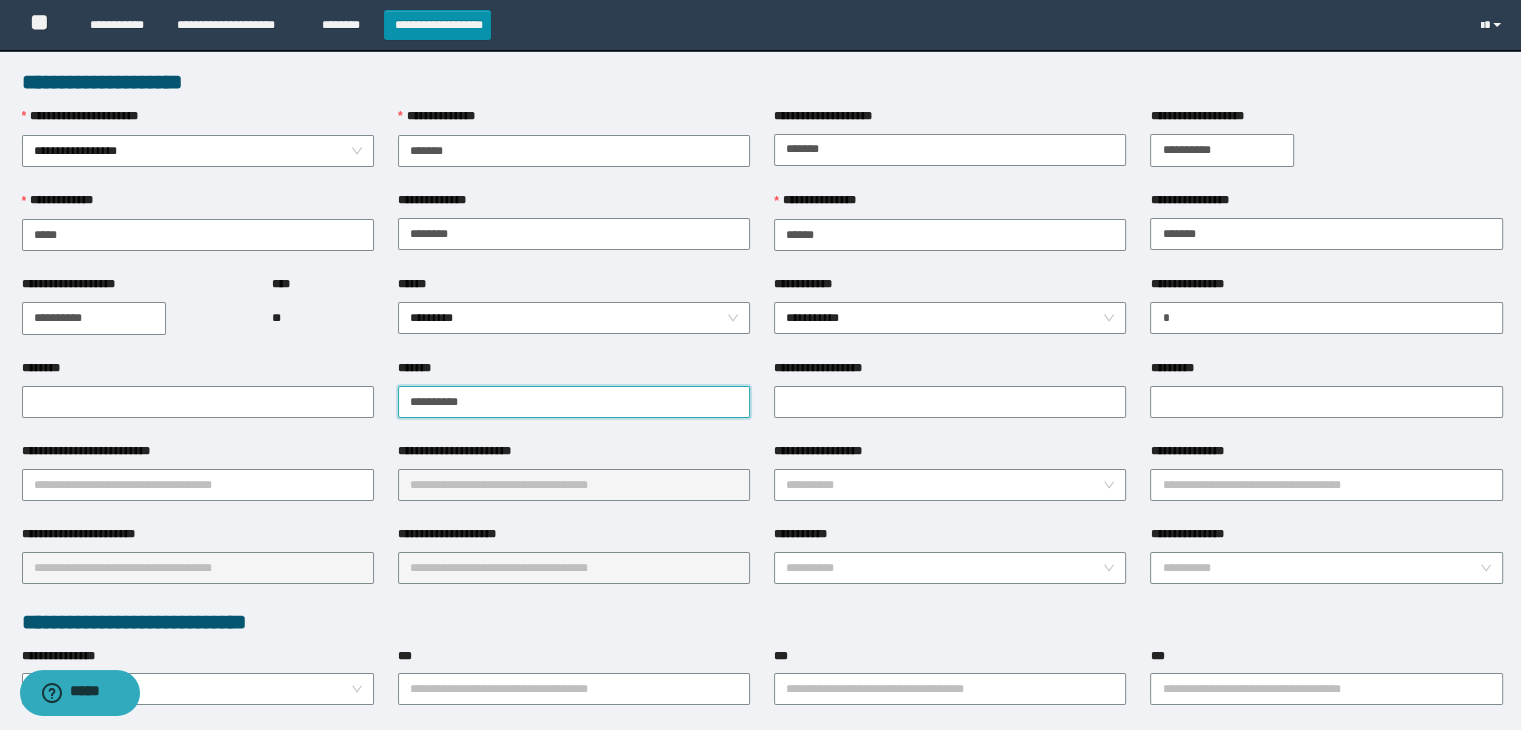 type on "**********" 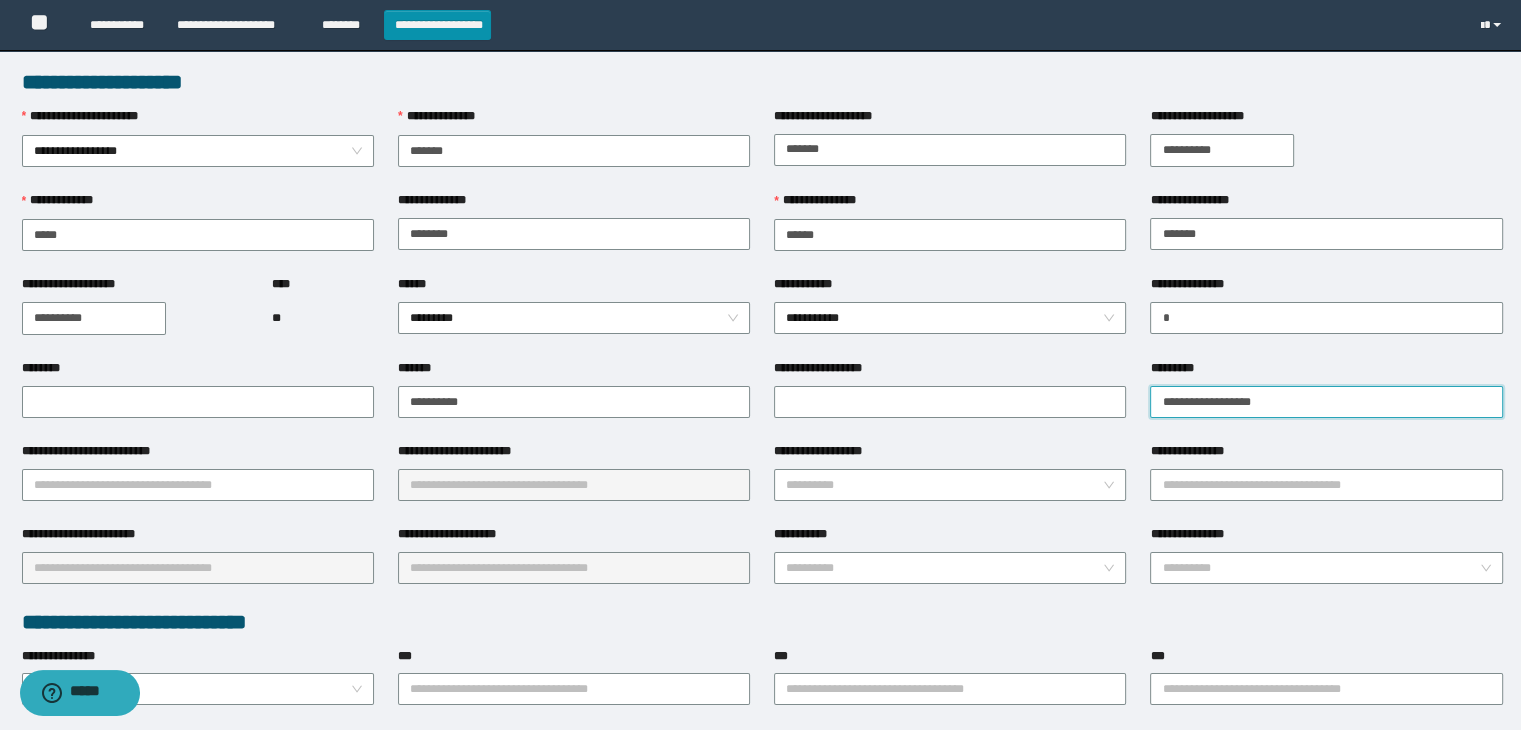 type on "**********" 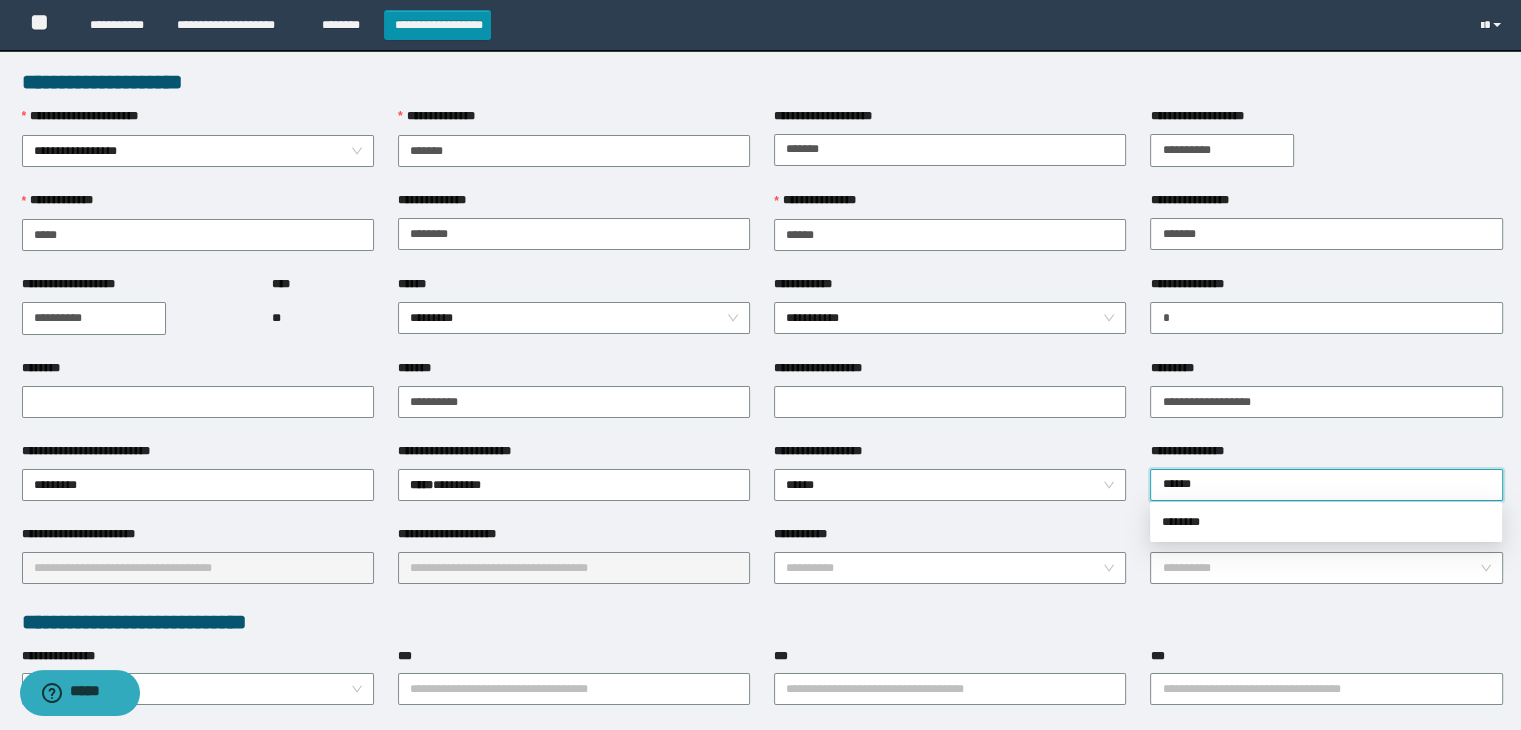type on "********" 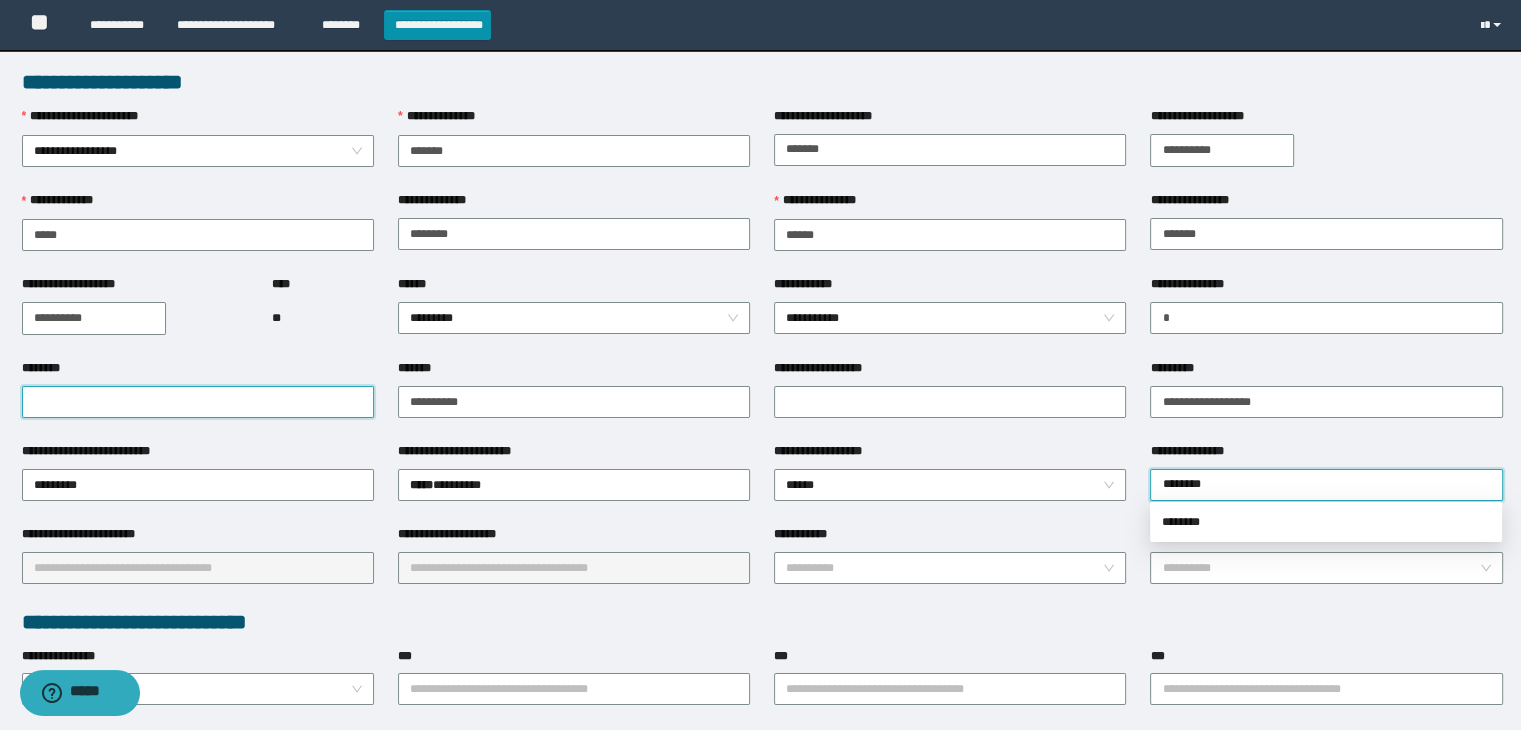 type on "**********" 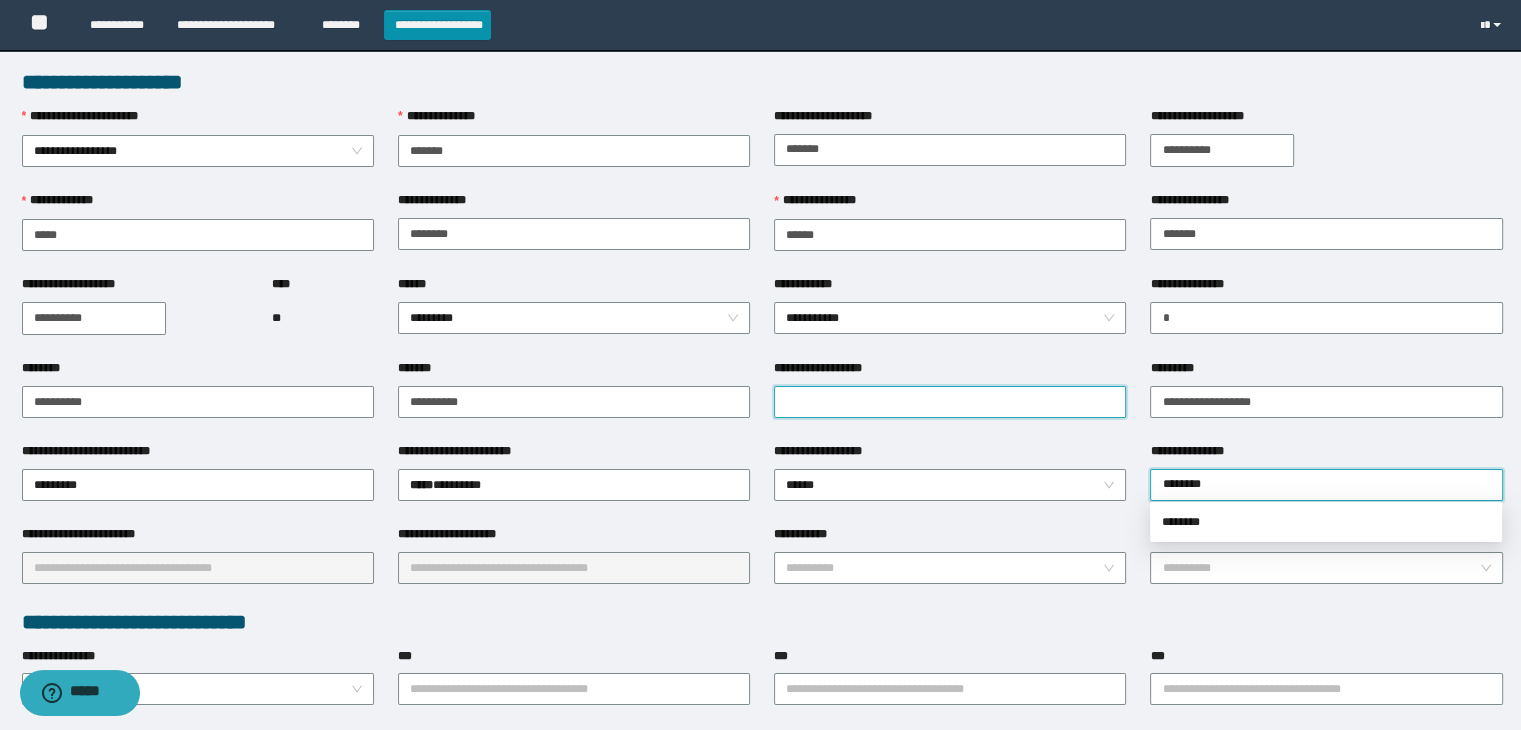 type on "**********" 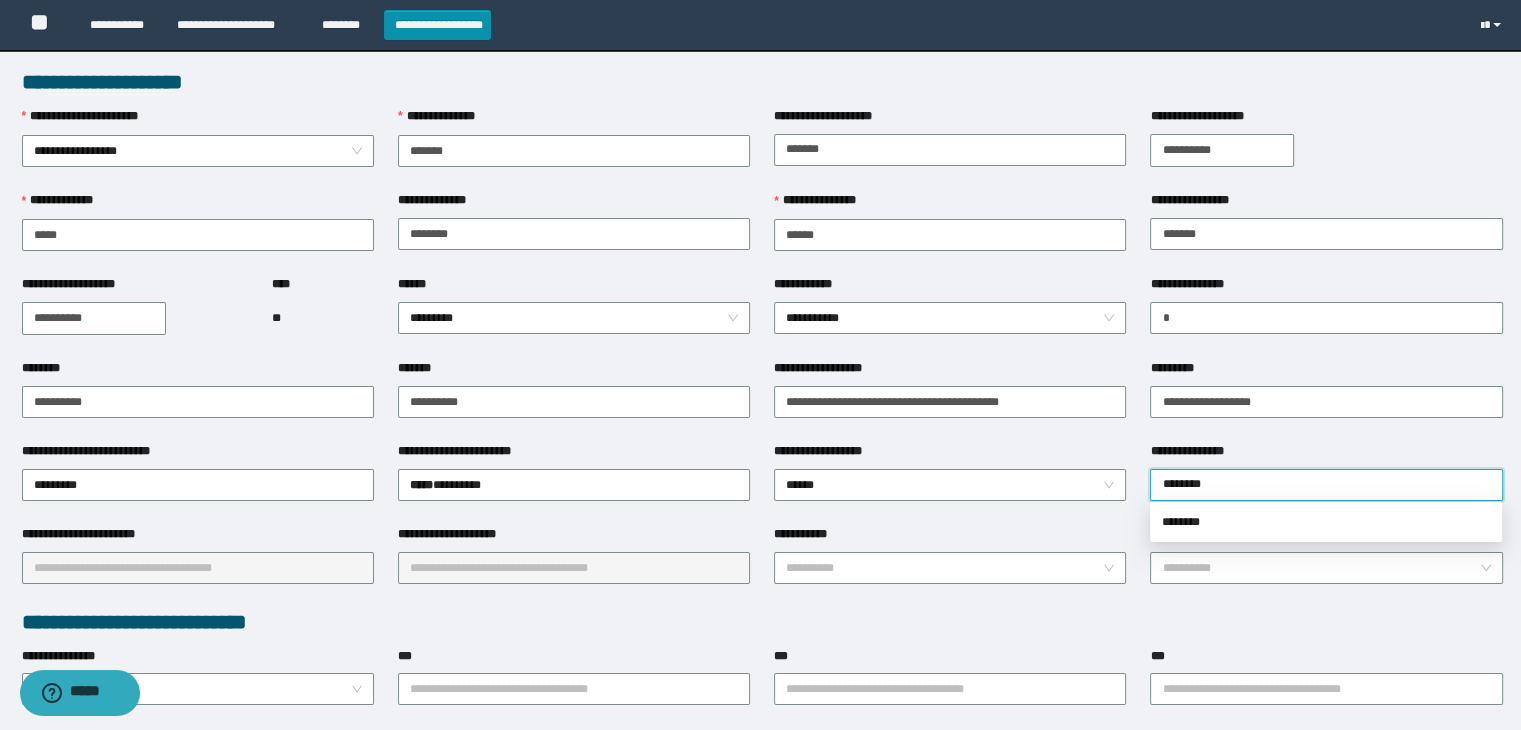 type on "**********" 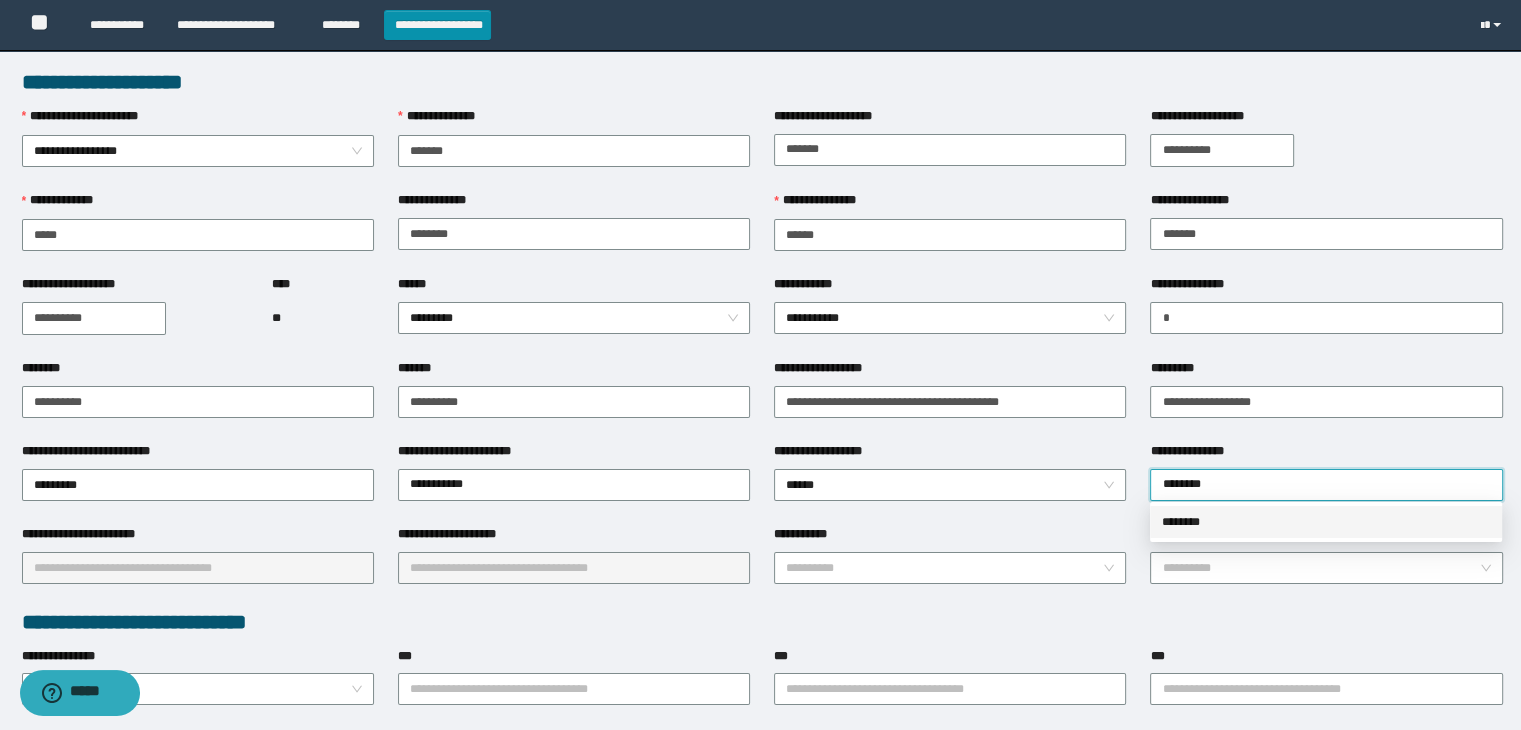 click on "********" at bounding box center (0, 0) 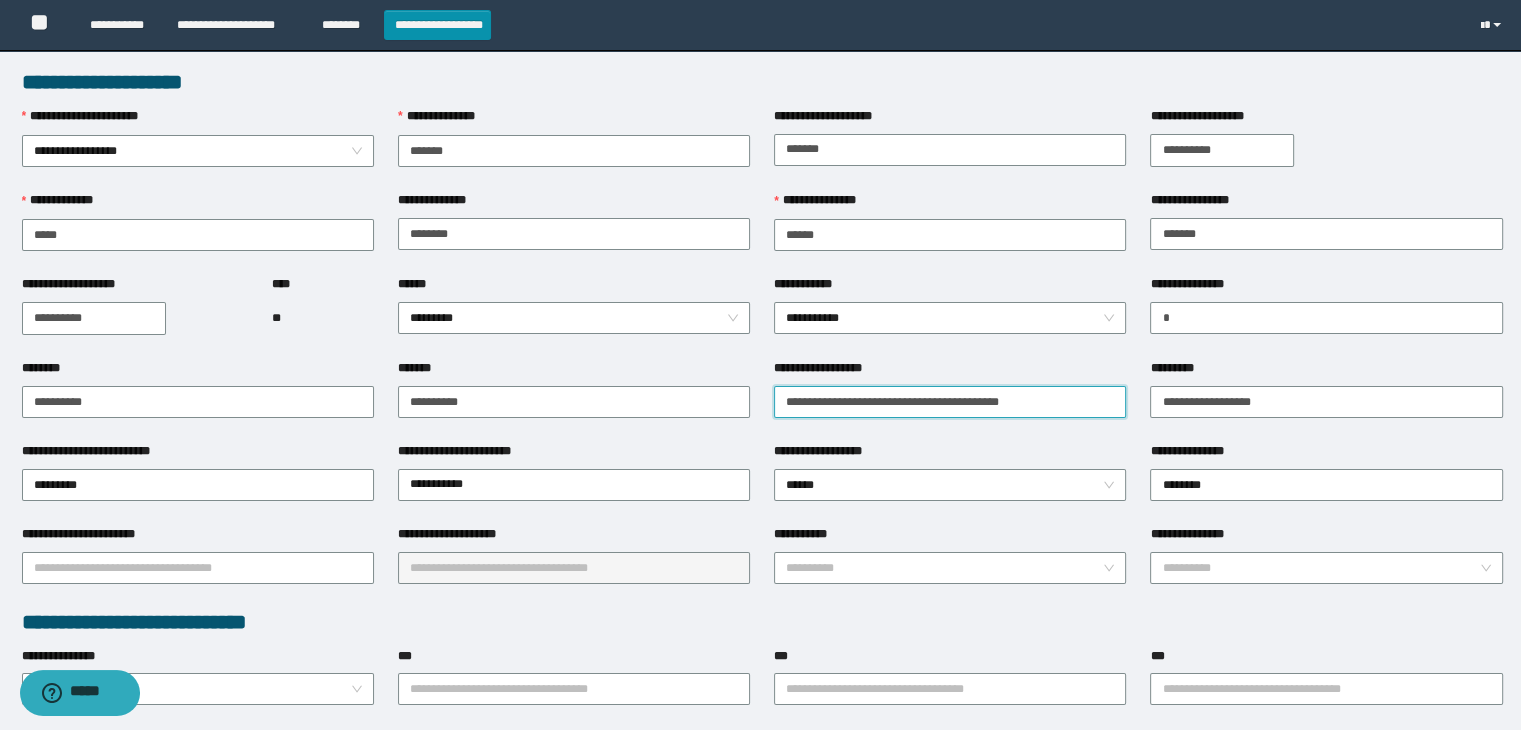 drag, startPoint x: 1048, startPoint y: 397, endPoint x: 679, endPoint y: 369, distance: 370.0608 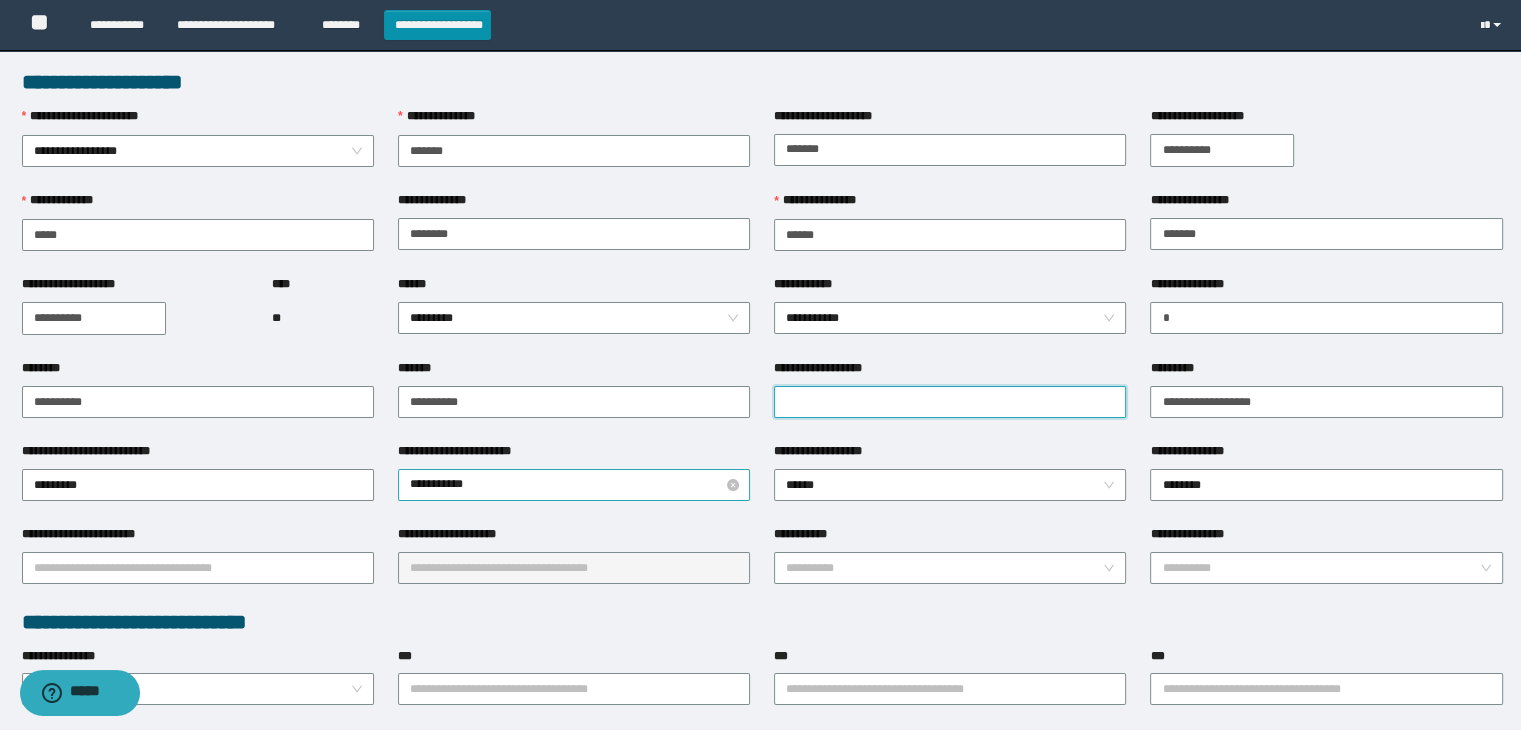 type 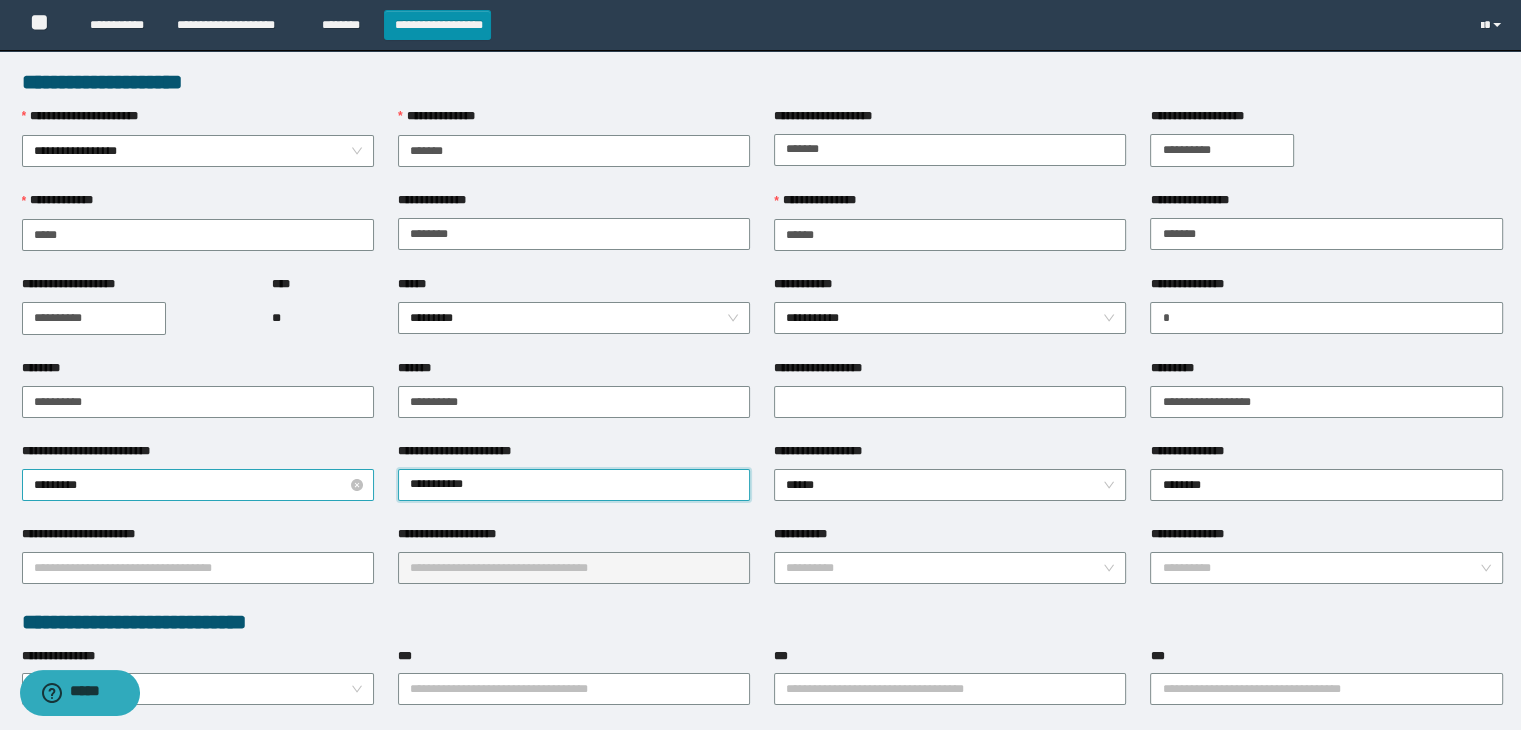 drag, startPoint x: 485, startPoint y: 480, endPoint x: 325, endPoint y: 477, distance: 160.02812 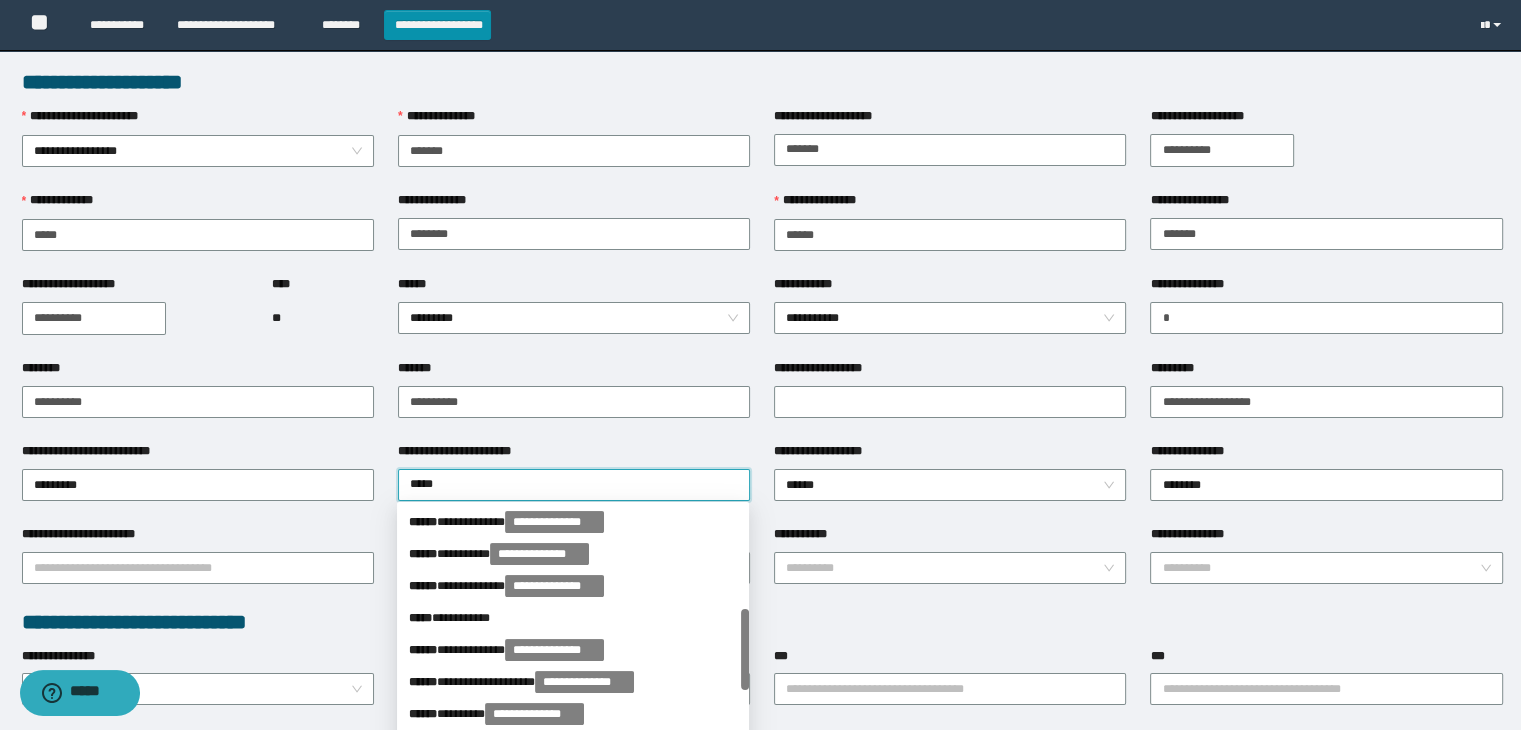 scroll, scrollTop: 0, scrollLeft: 0, axis: both 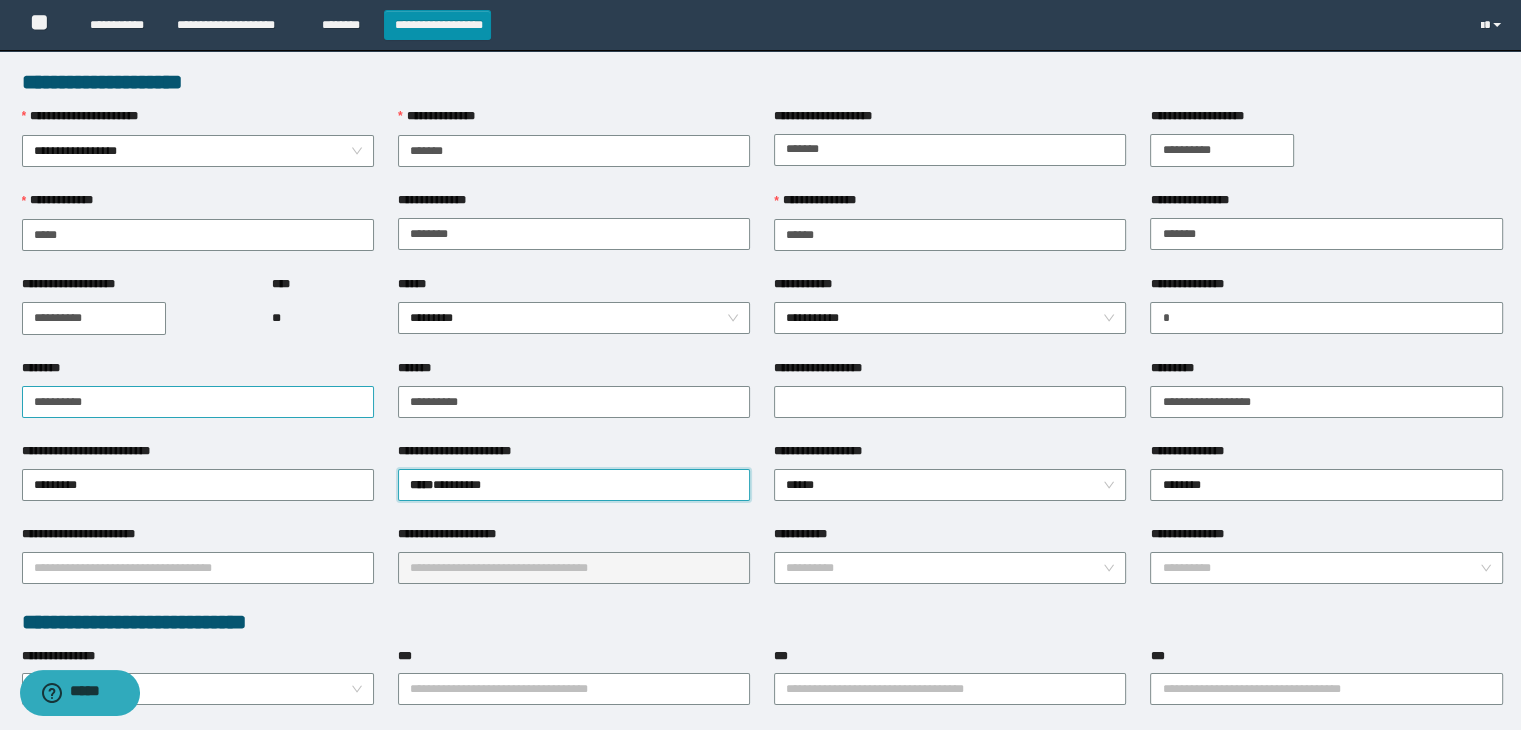 type 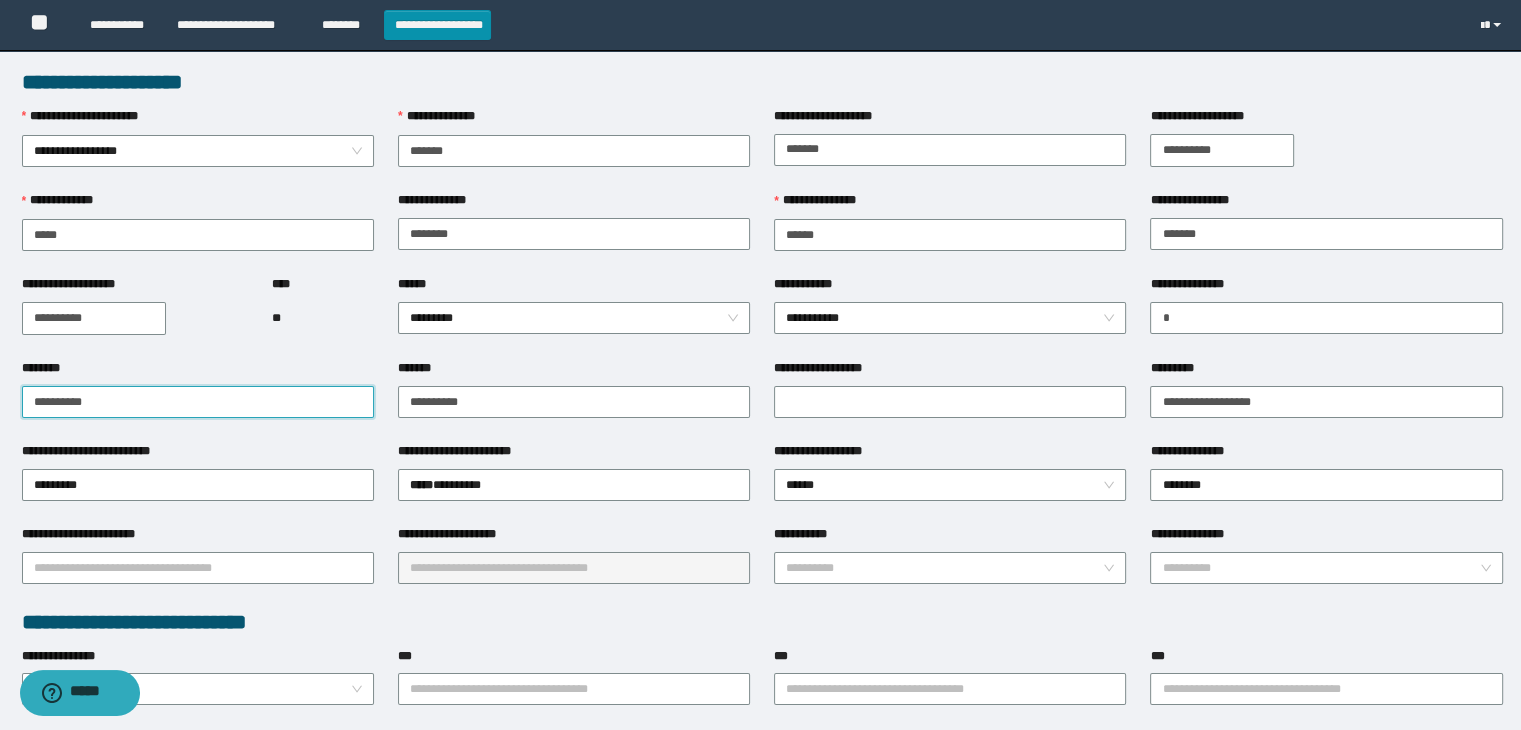 drag, startPoint x: 170, startPoint y: 397, endPoint x: 0, endPoint y: 369, distance: 172.29045 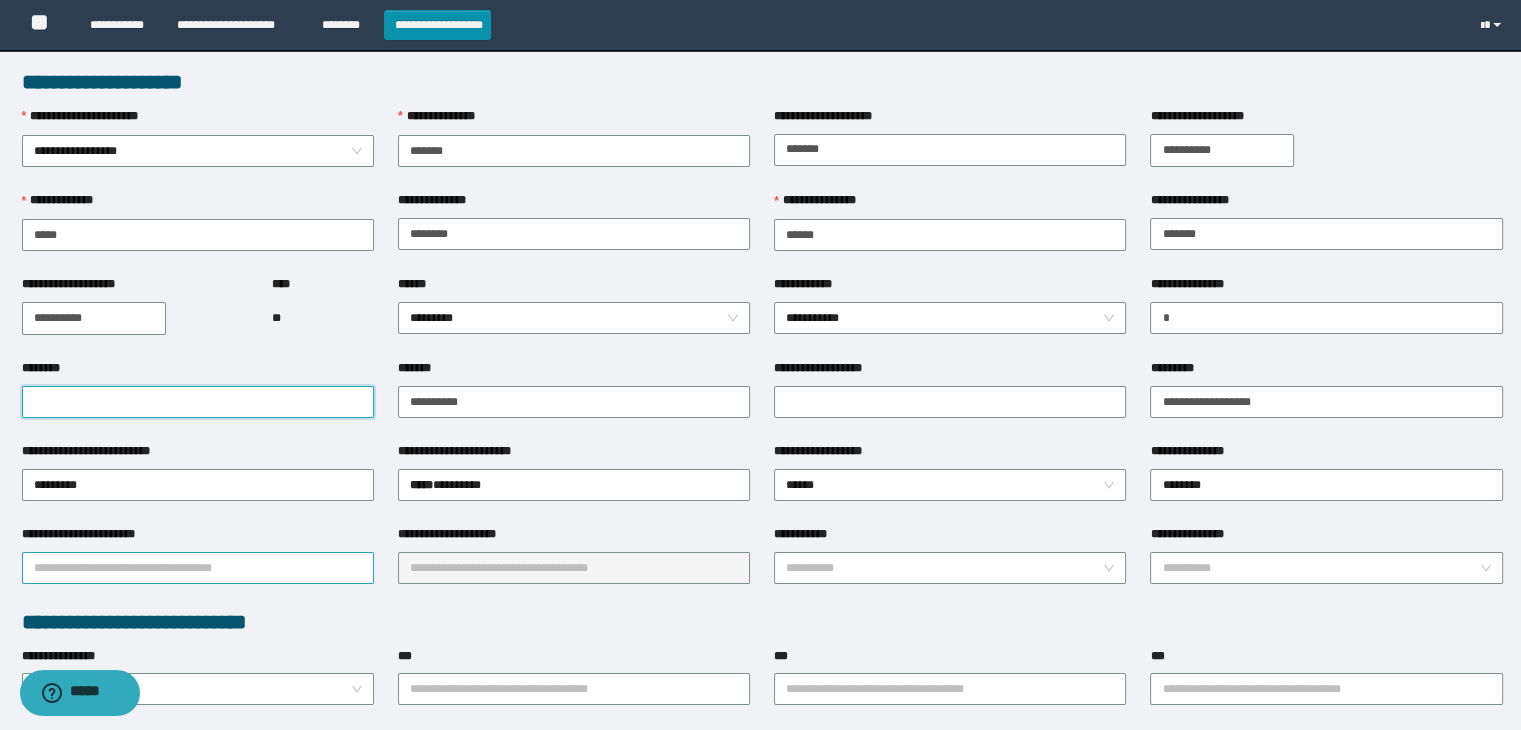 type 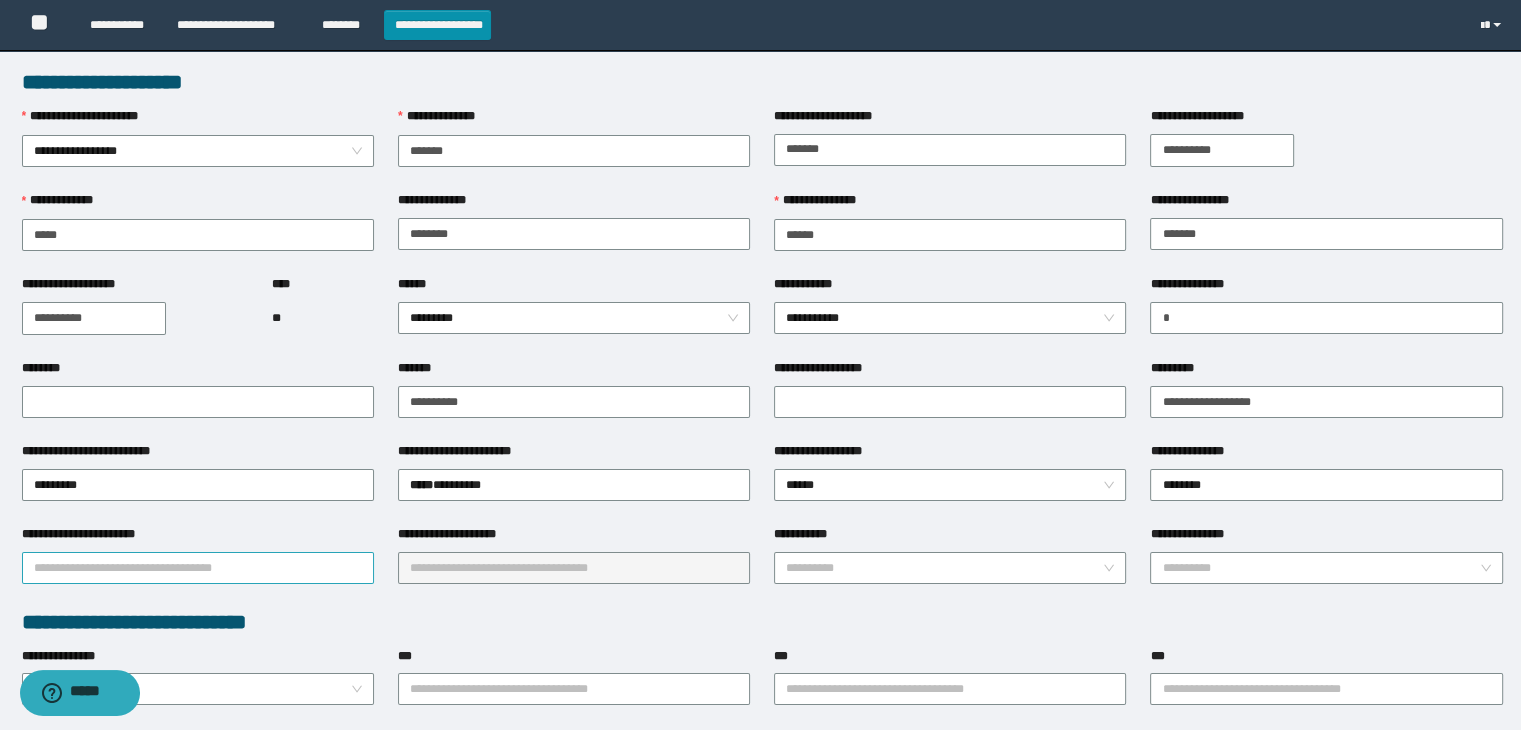 click on "**********" at bounding box center (198, 568) 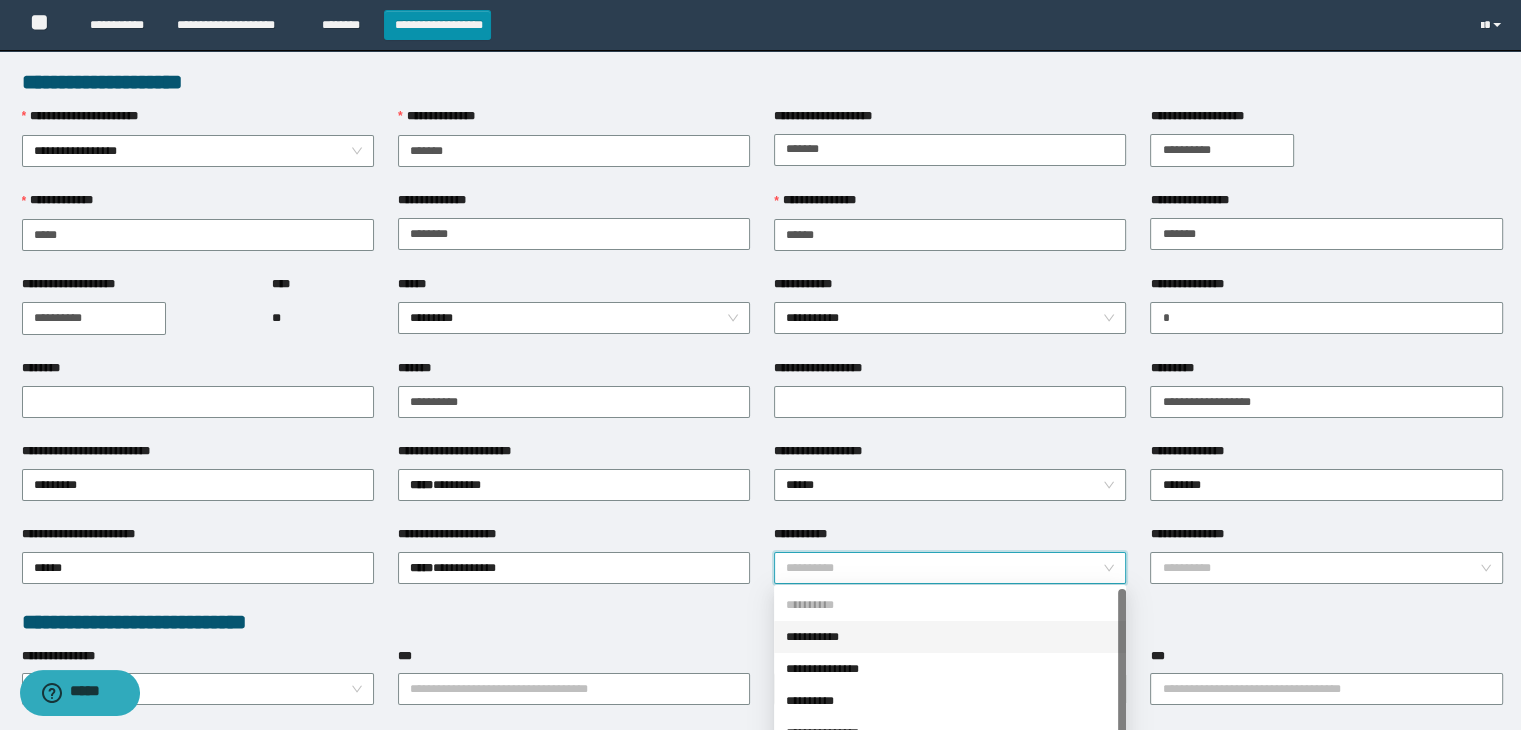 click on "**********" at bounding box center (0, 0) 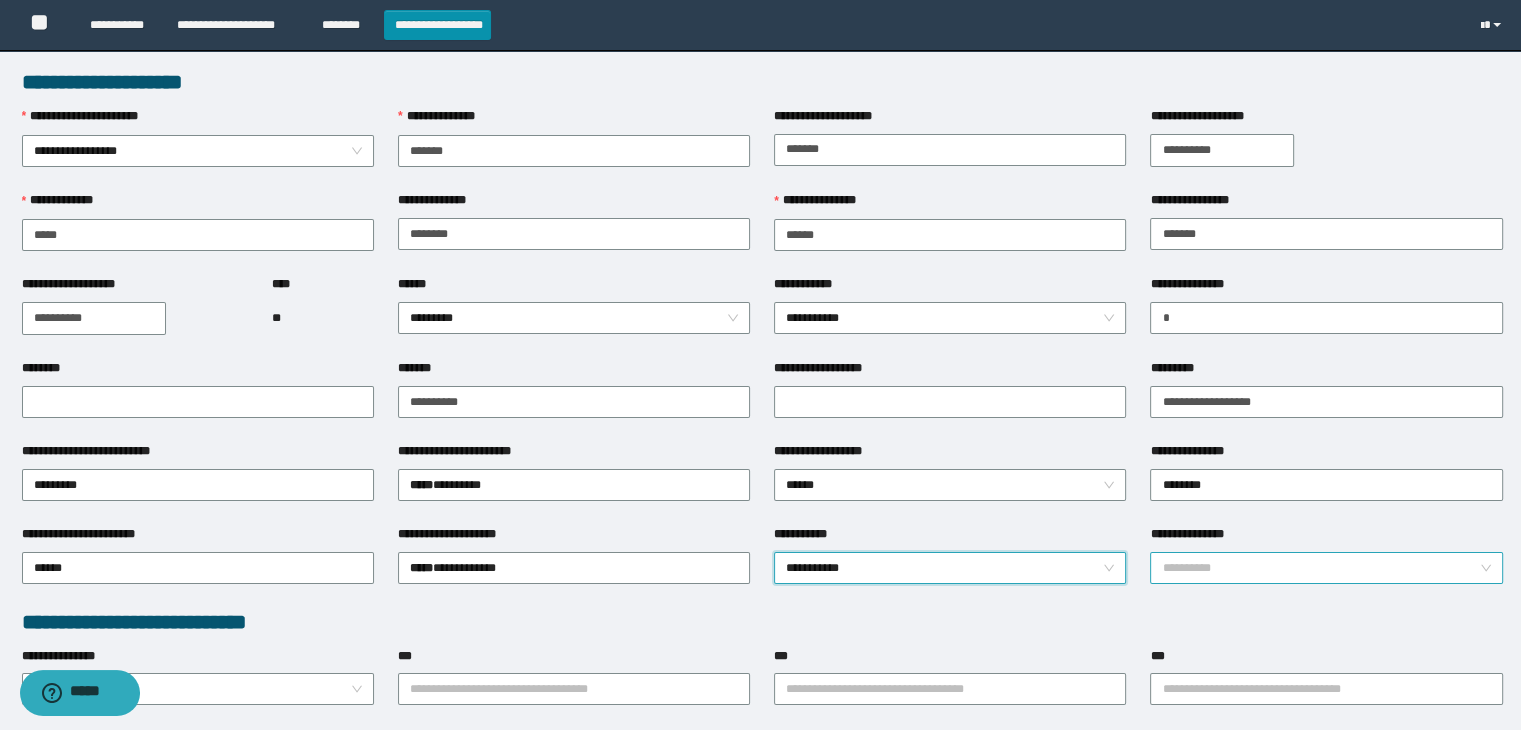 click on "**********" at bounding box center (1320, 568) 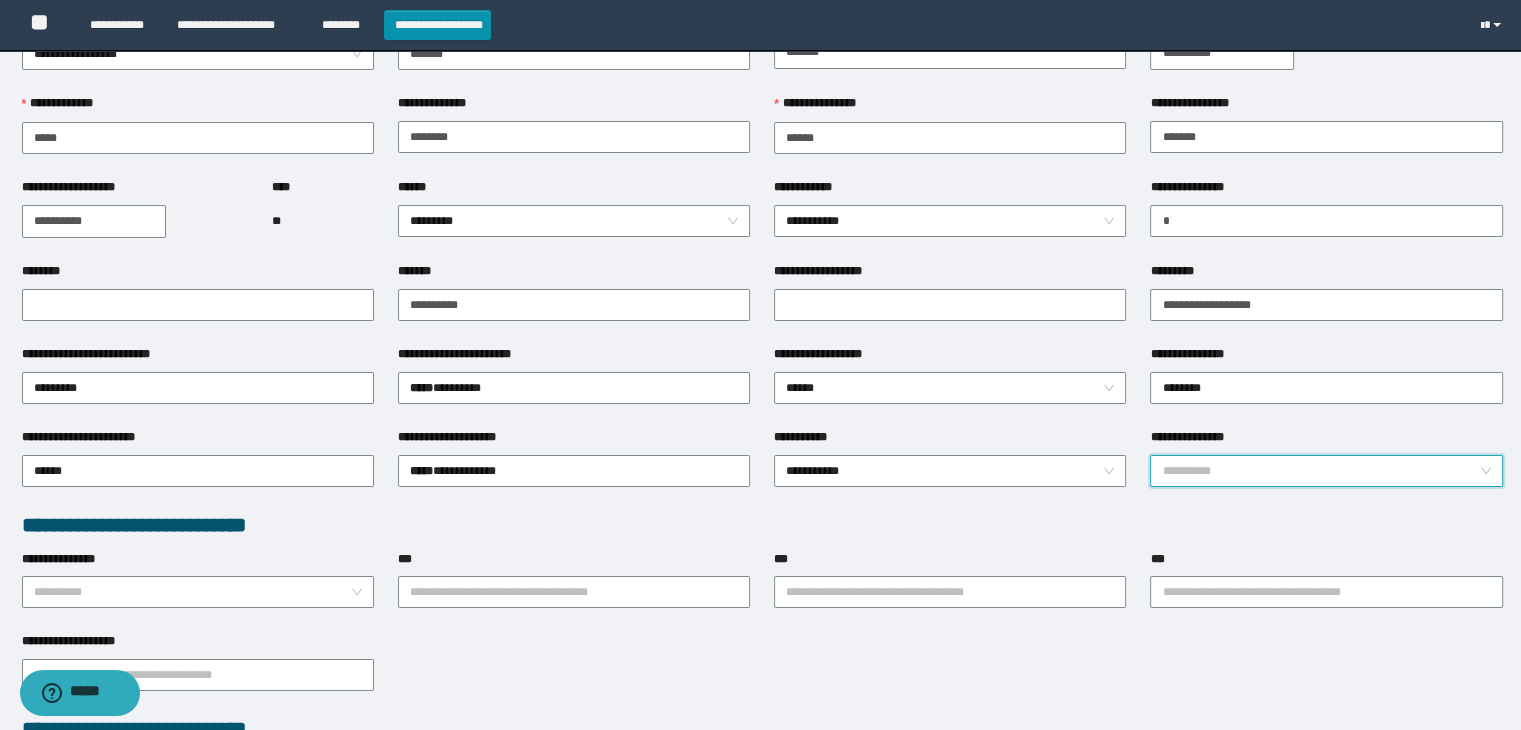 scroll, scrollTop: 104, scrollLeft: 0, axis: vertical 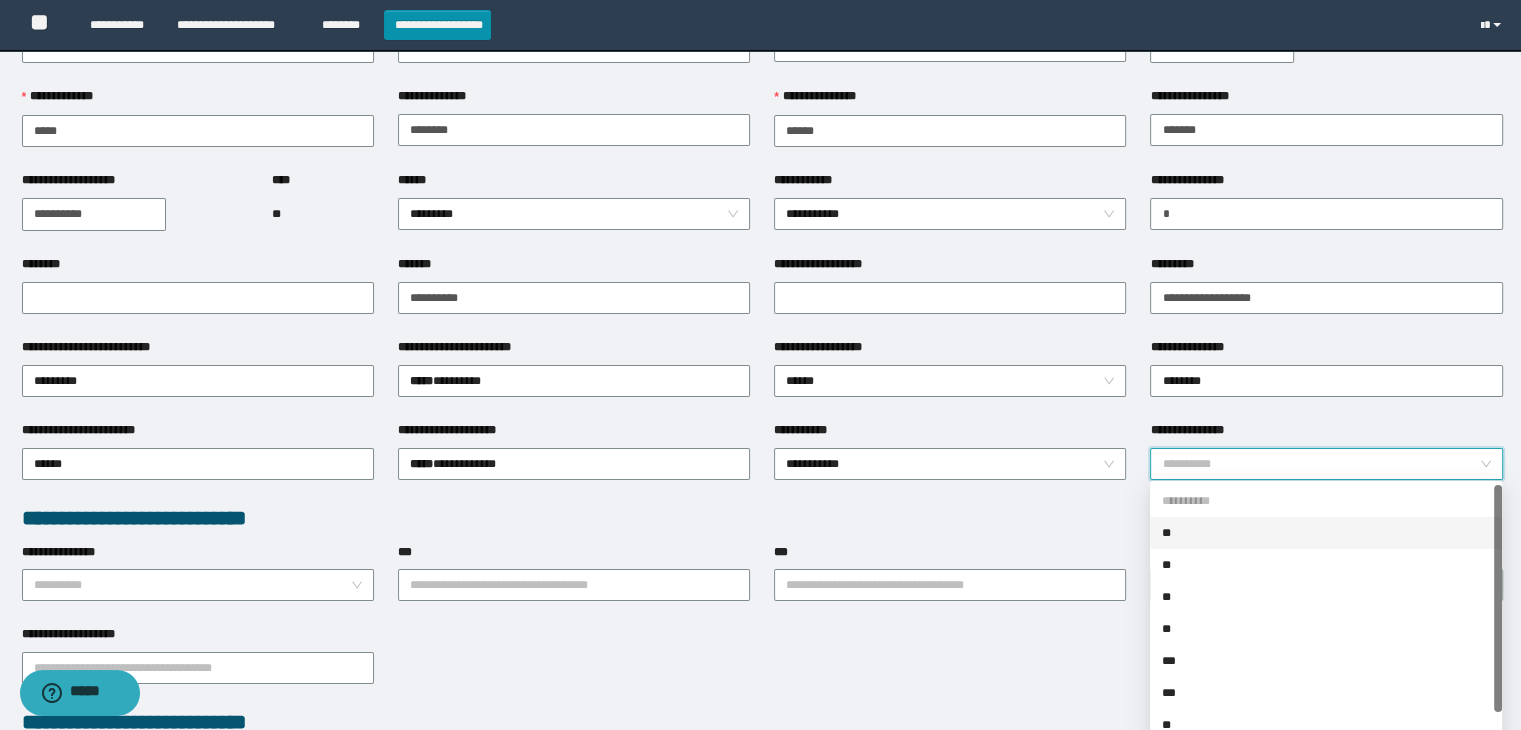 click on "**********" at bounding box center (1320, 464) 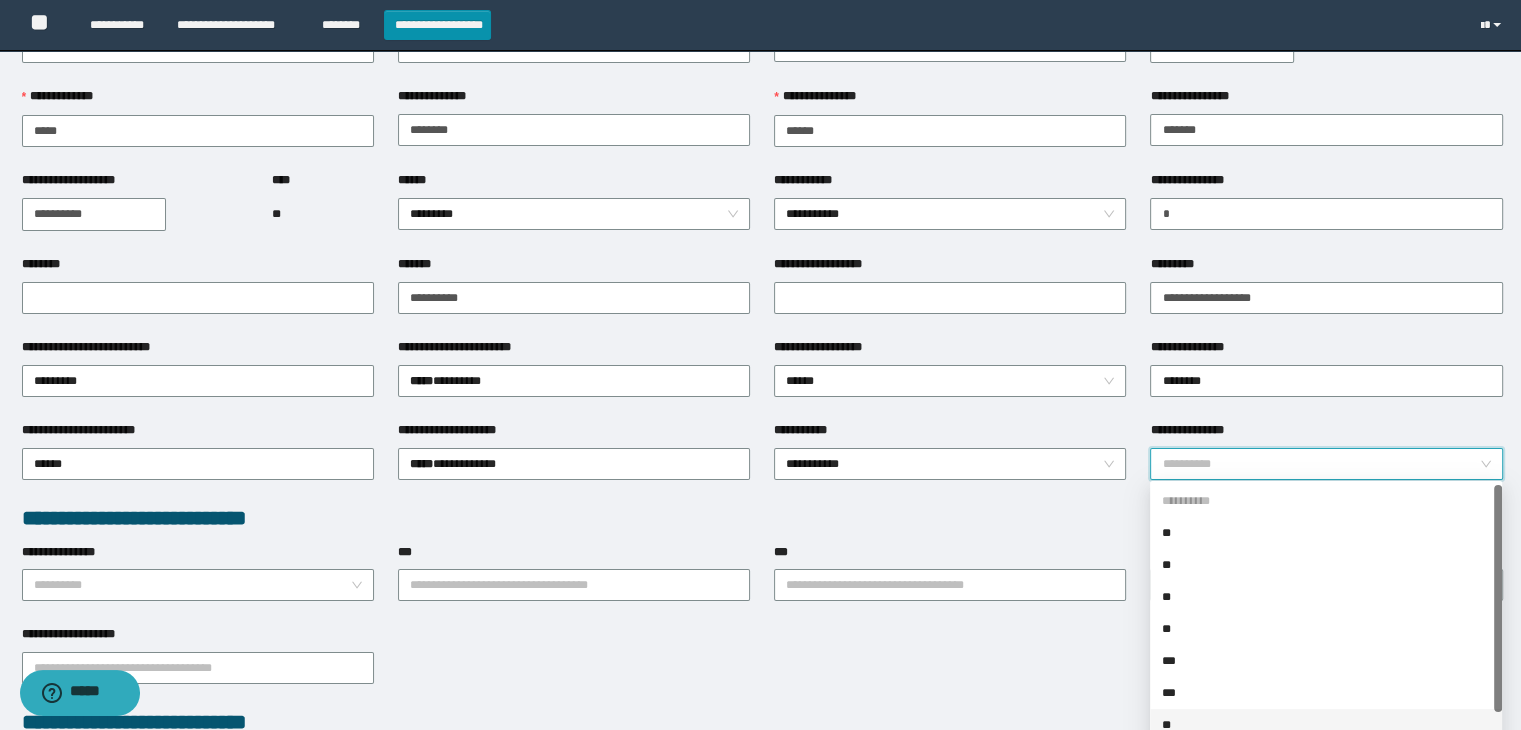 click on "**" at bounding box center (0, 0) 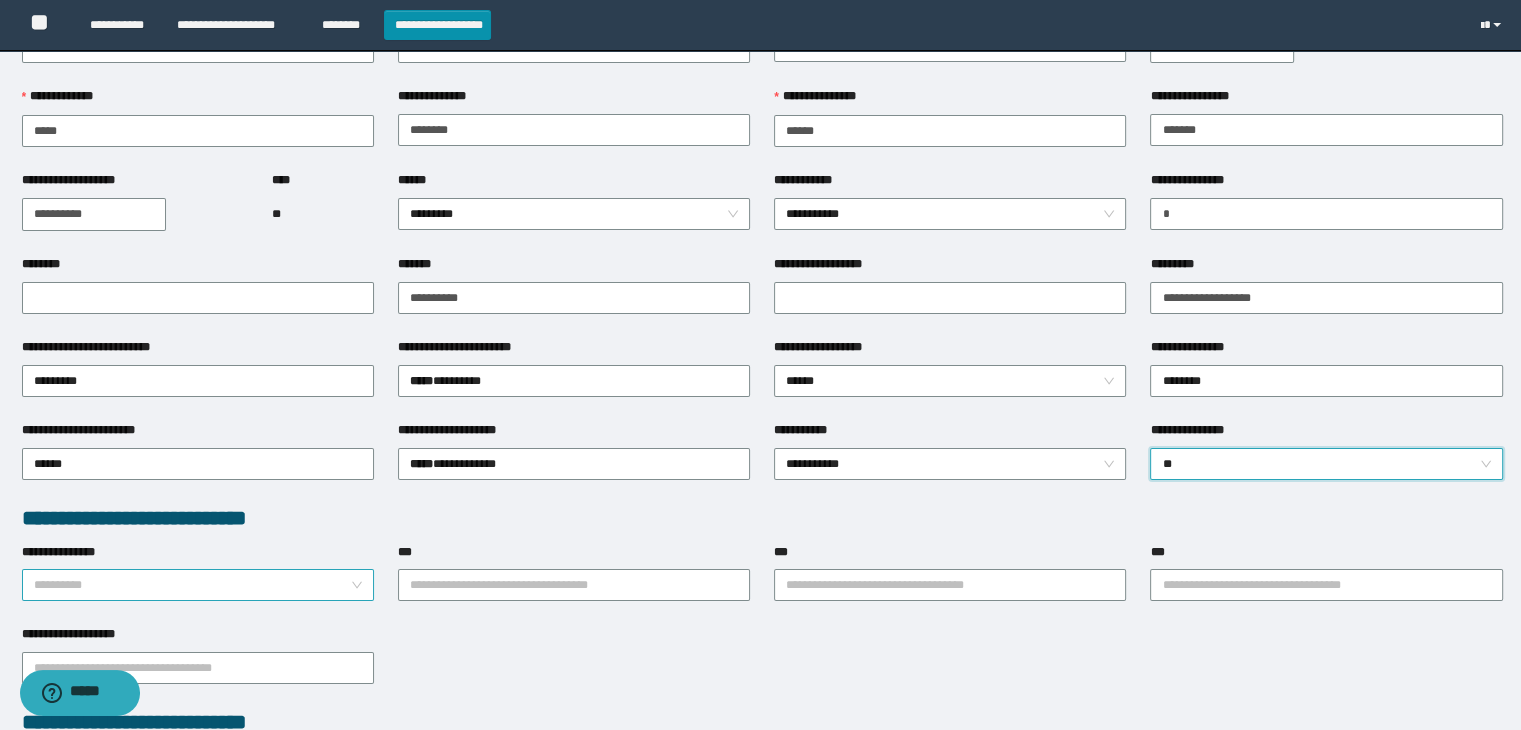 click on "**********" at bounding box center [192, 585] 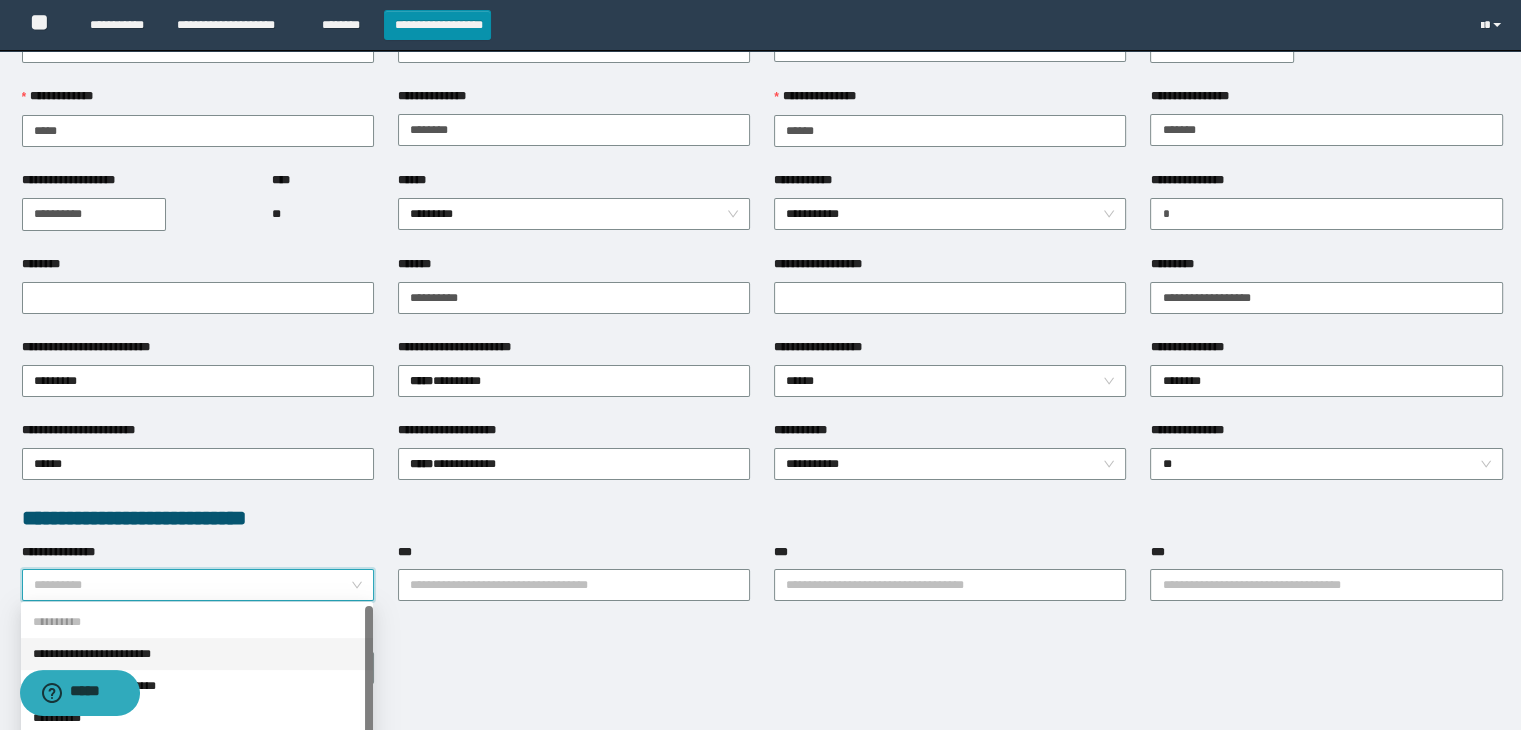 click on "**********" at bounding box center [0, 0] 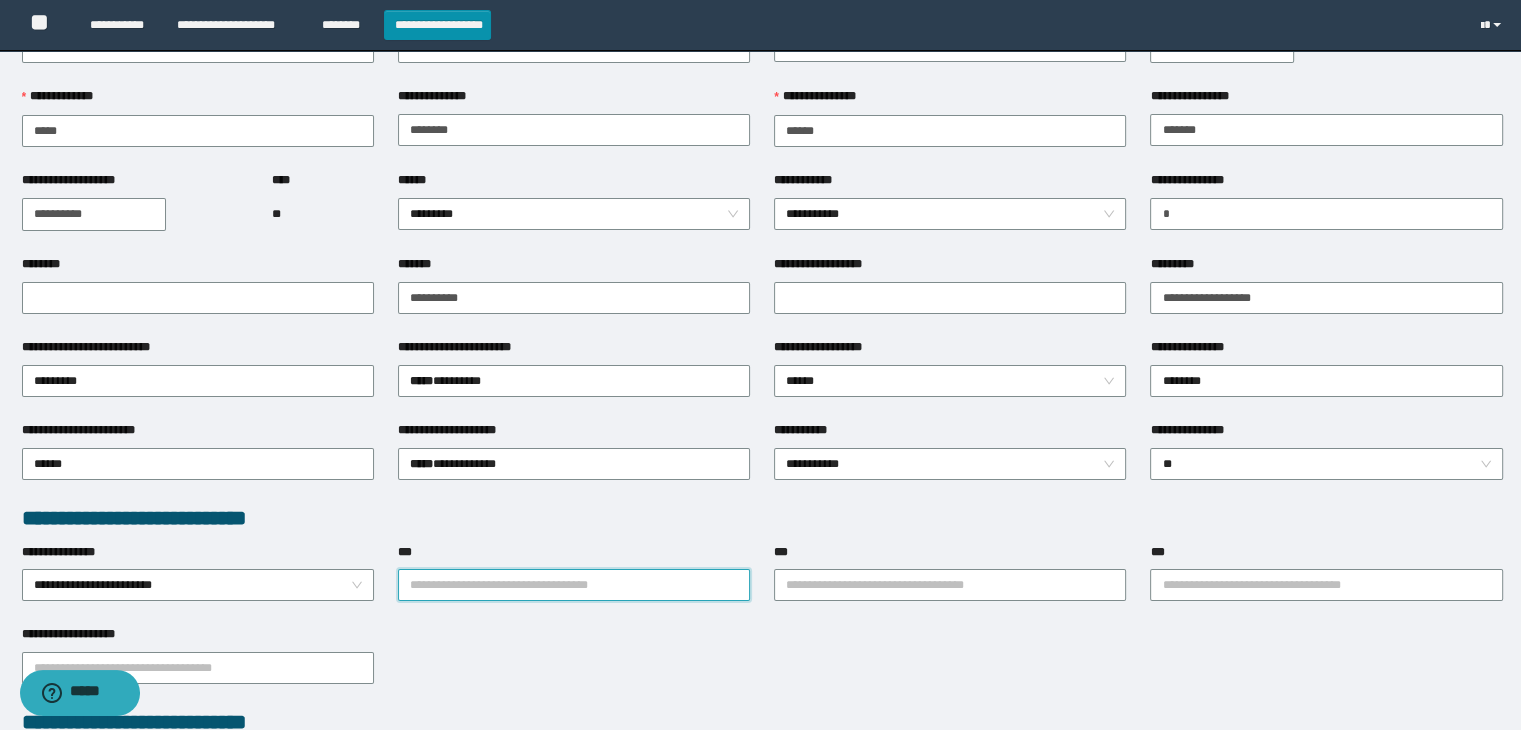 click on "***" at bounding box center (574, 585) 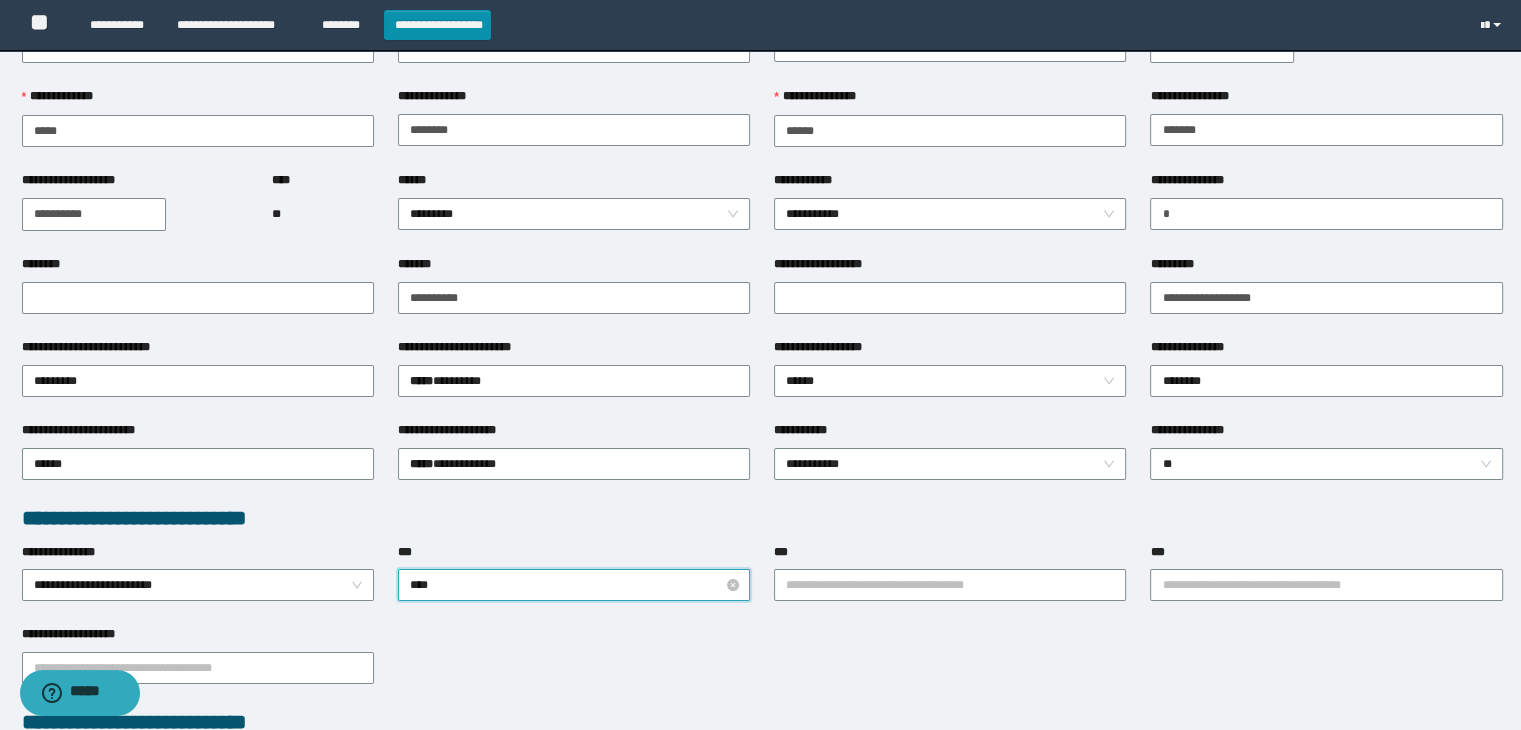 type on "****" 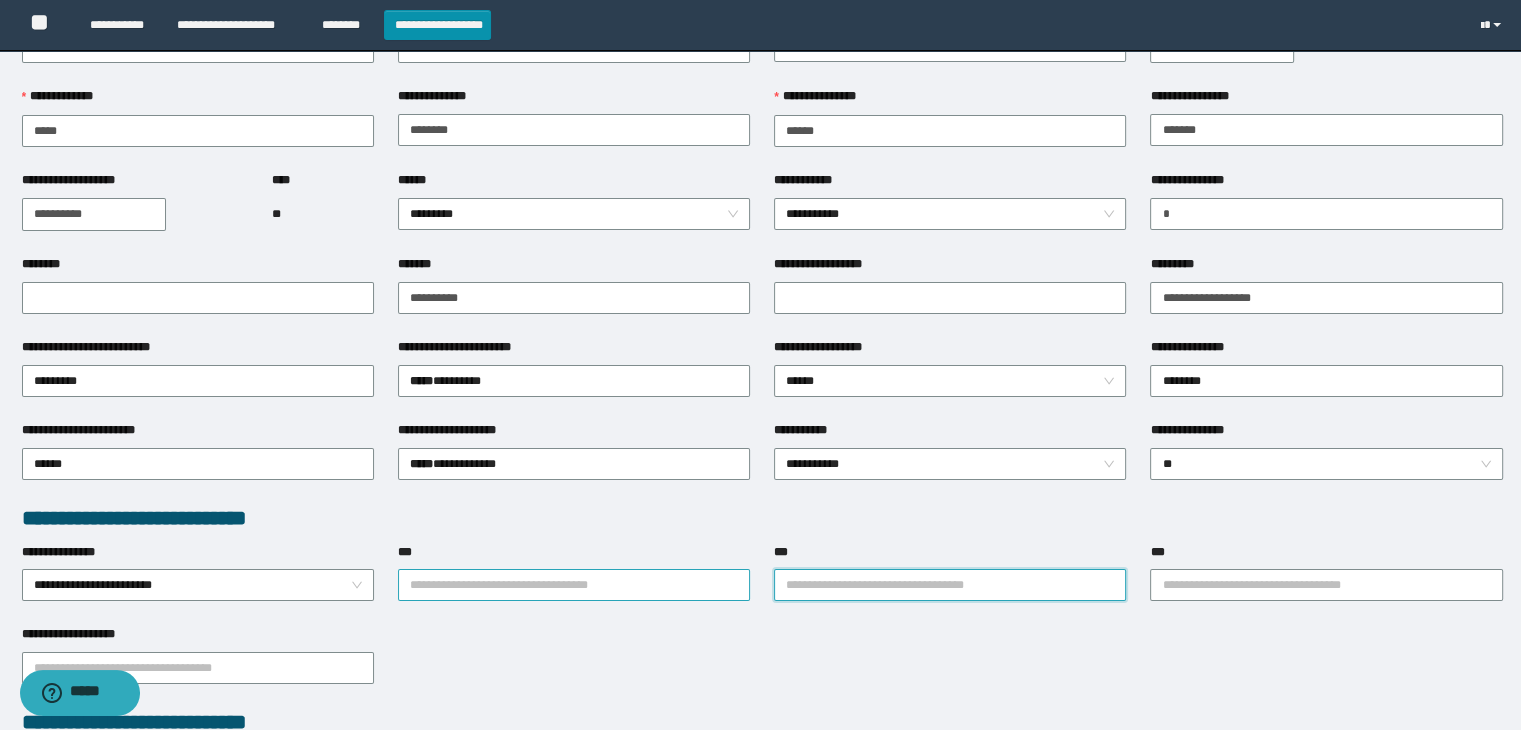 click on "***" at bounding box center (574, 585) 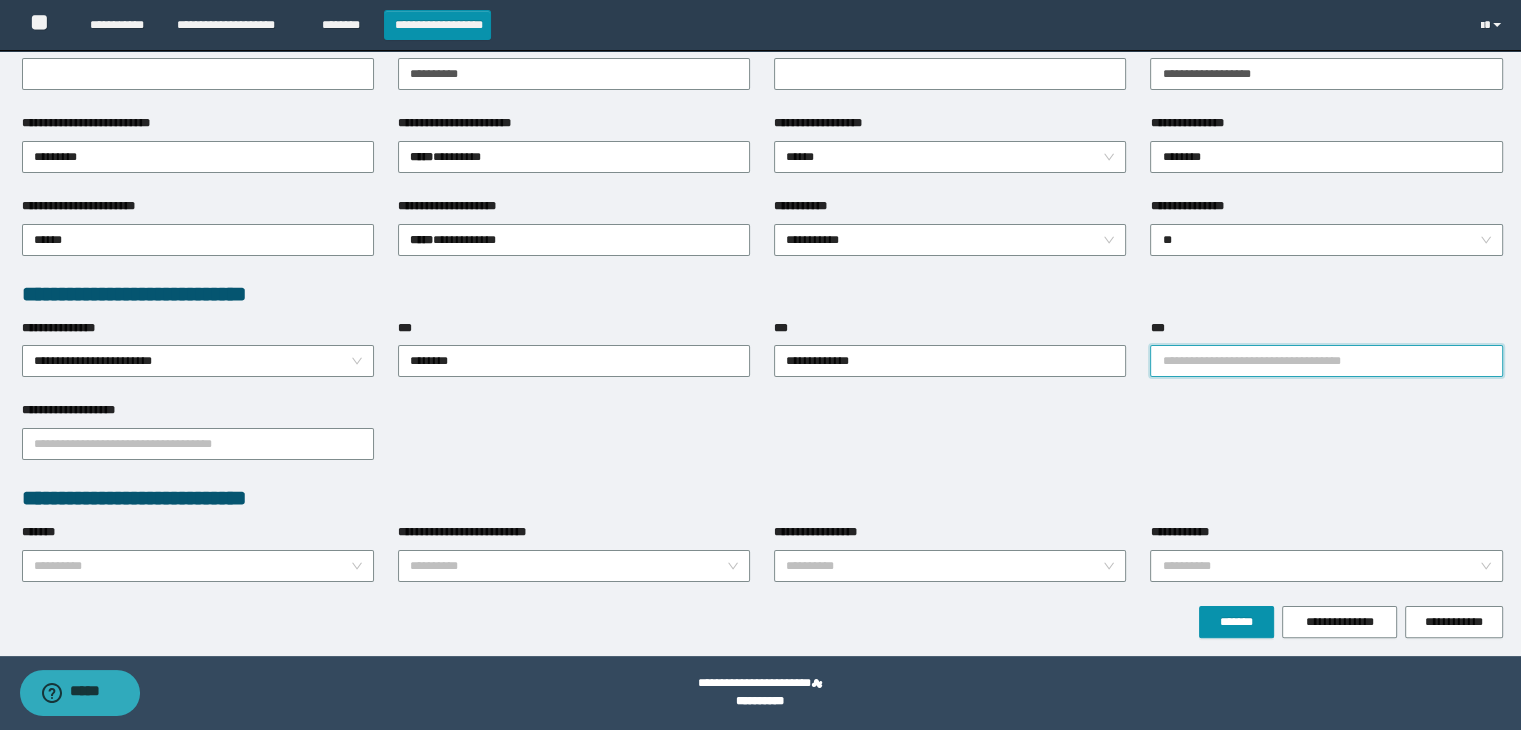 scroll, scrollTop: 329, scrollLeft: 0, axis: vertical 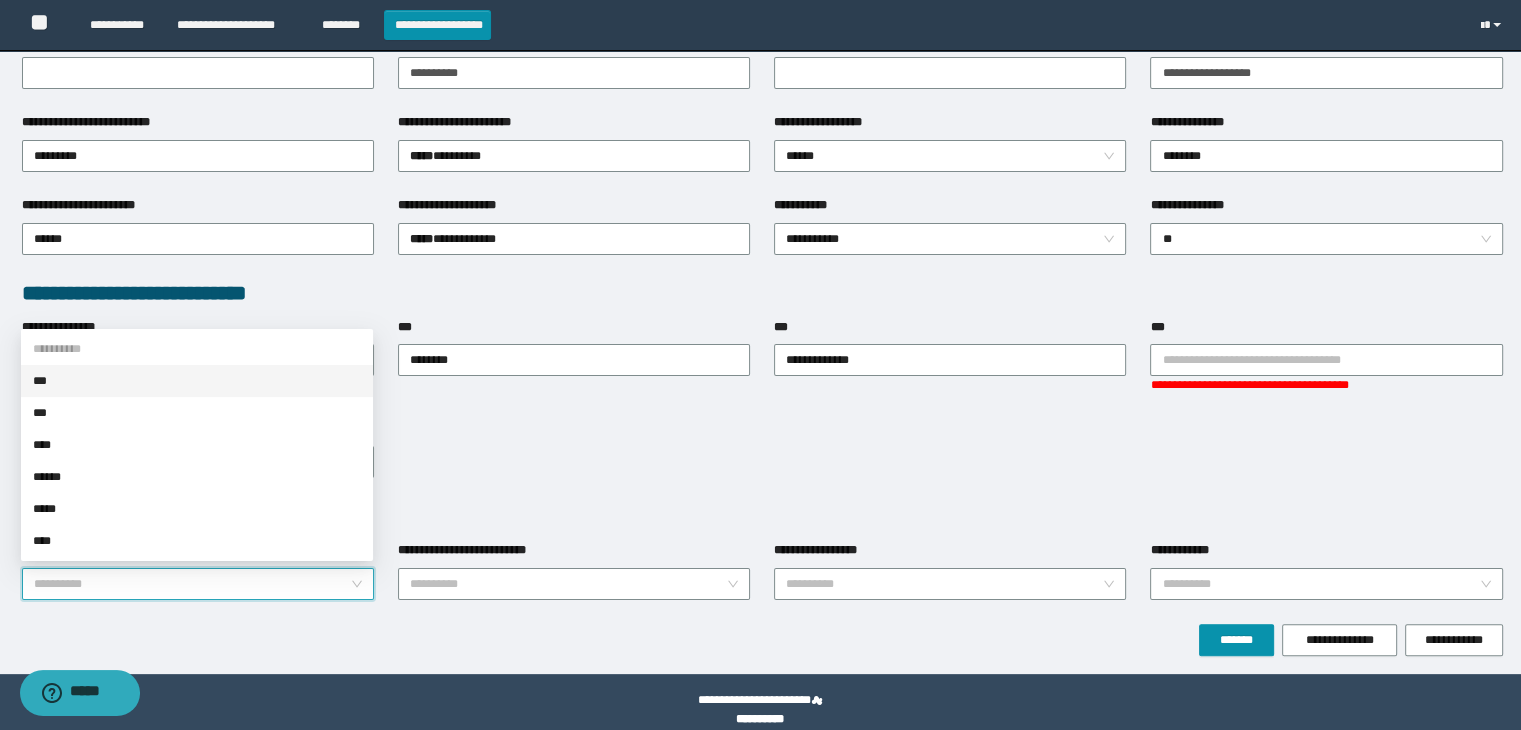 click on "**********" at bounding box center (760, 36) 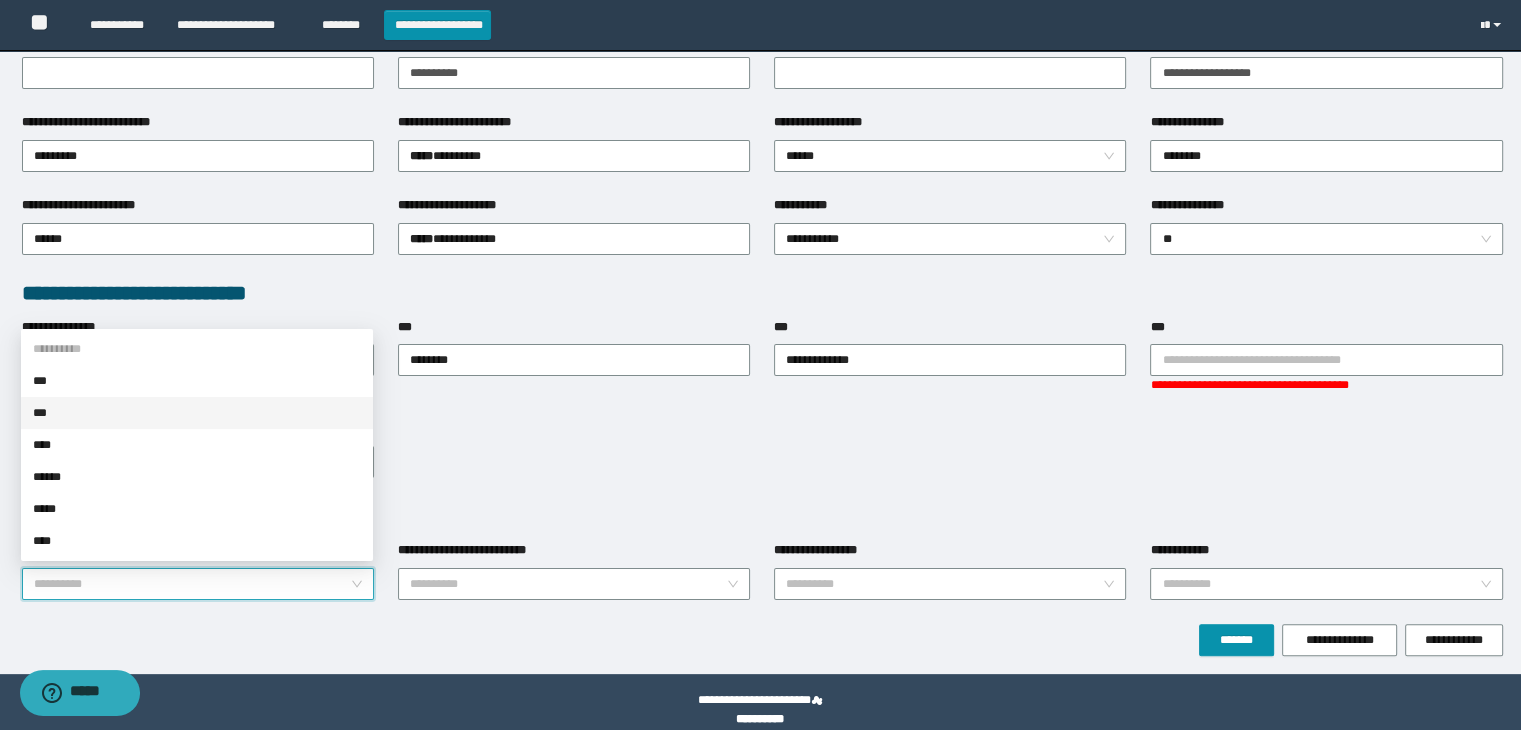 click on "***" at bounding box center [197, 413] 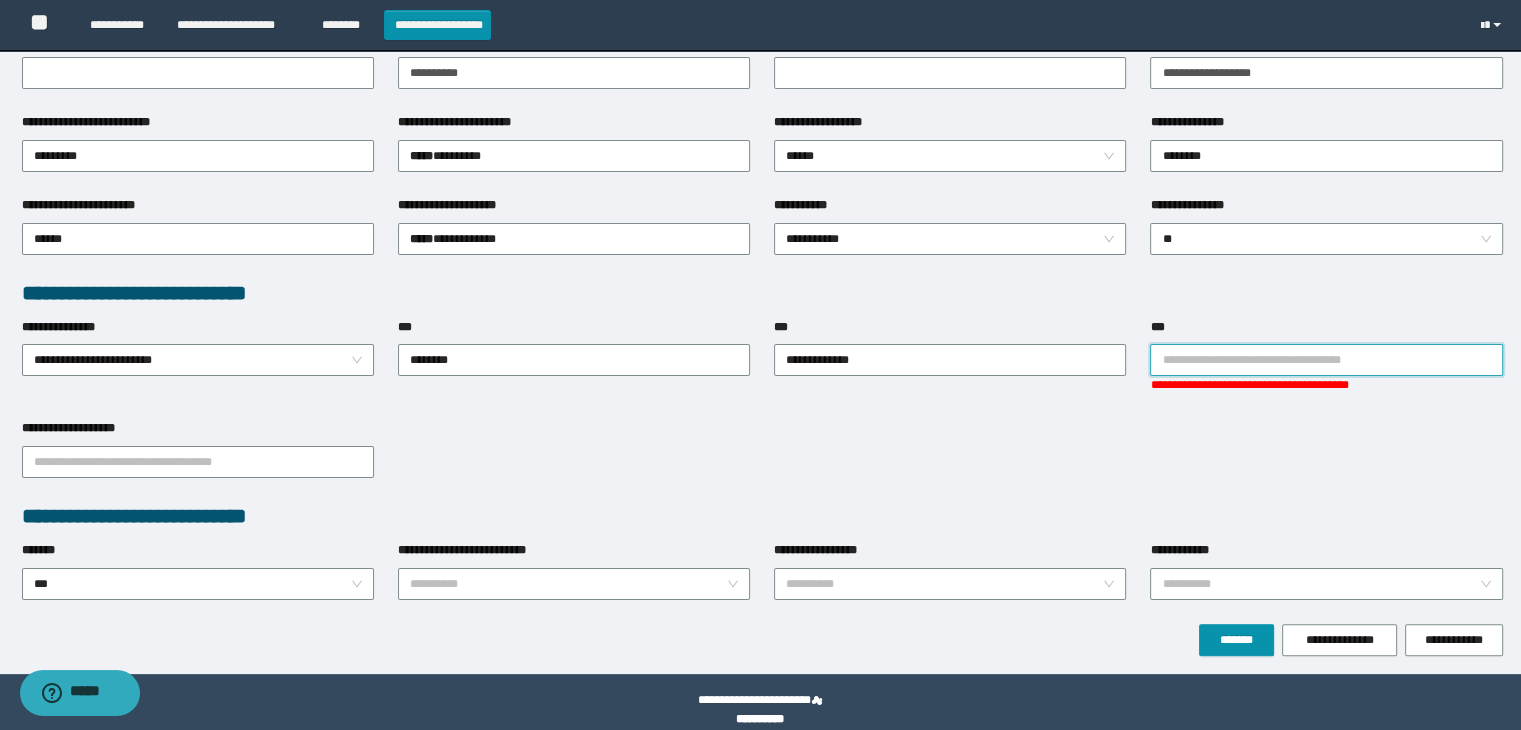 click on "***" at bounding box center [1326, 360] 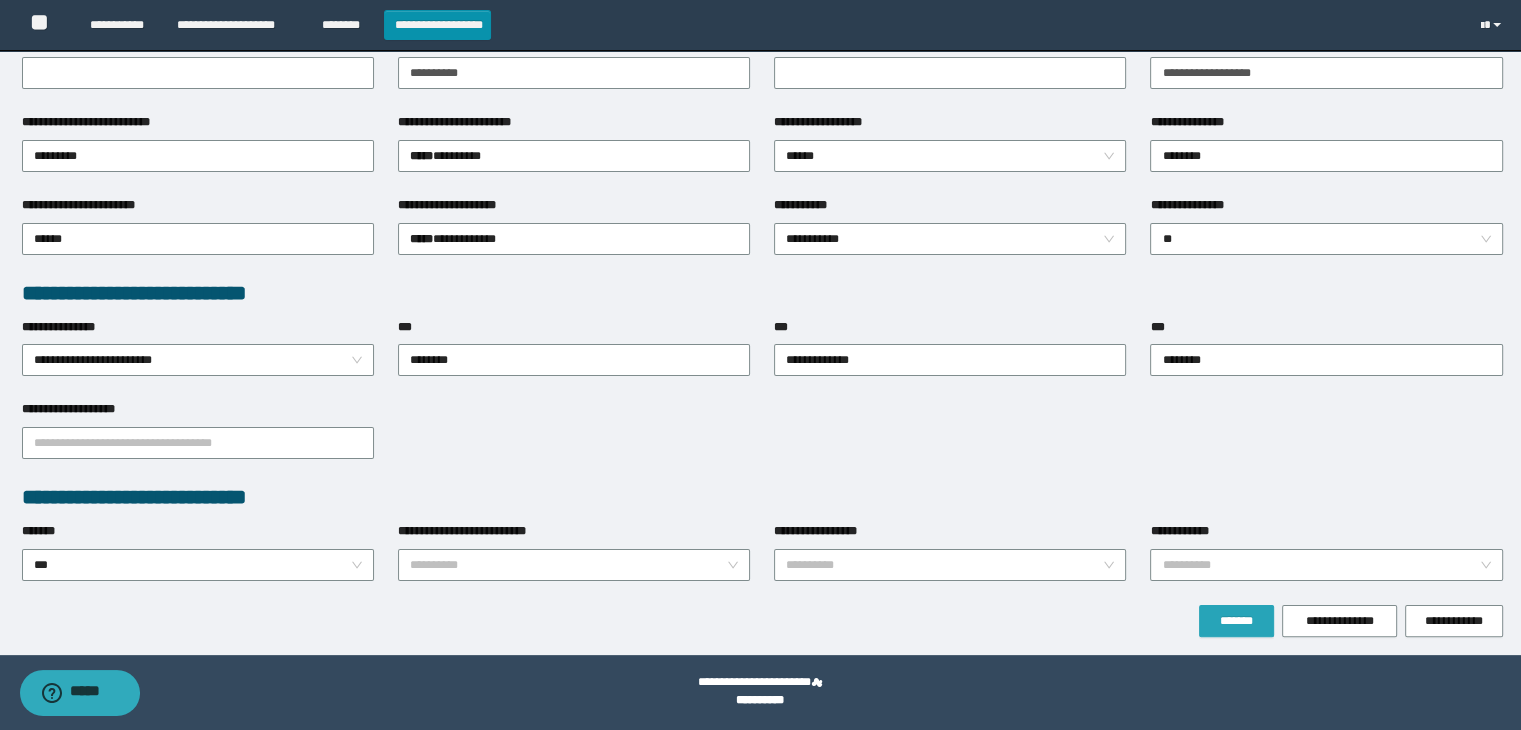 click on "*******" at bounding box center [1236, 621] 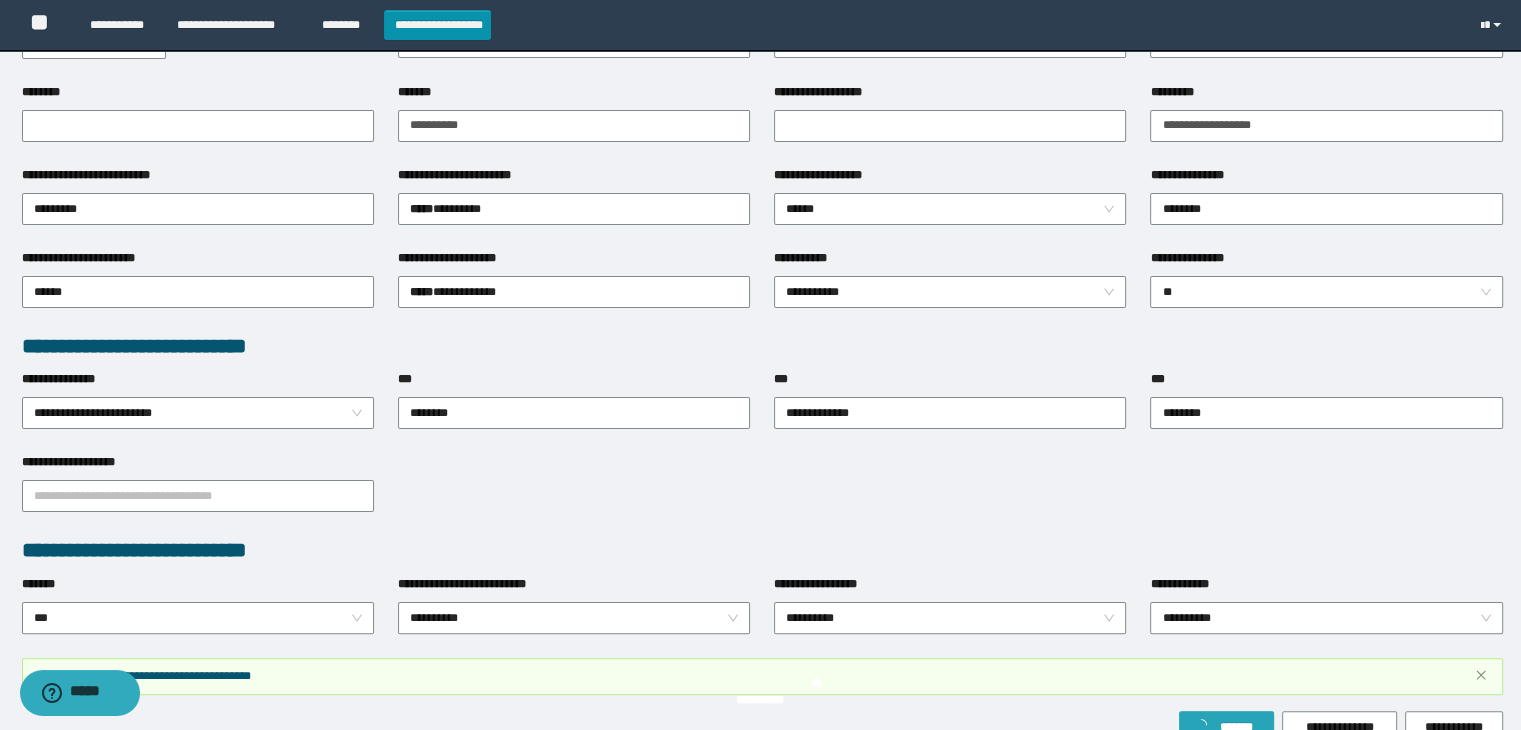 scroll, scrollTop: 382, scrollLeft: 0, axis: vertical 